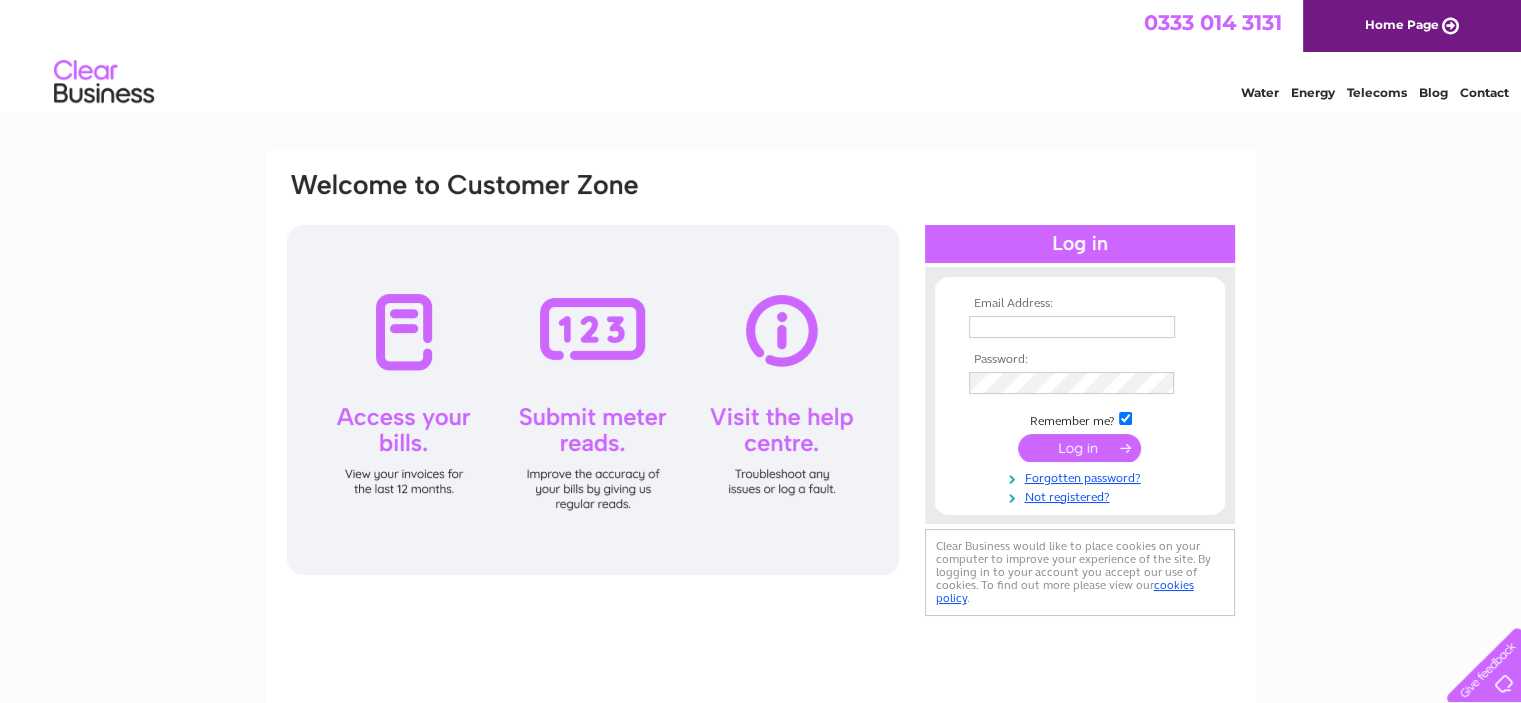 scroll, scrollTop: 0, scrollLeft: 0, axis: both 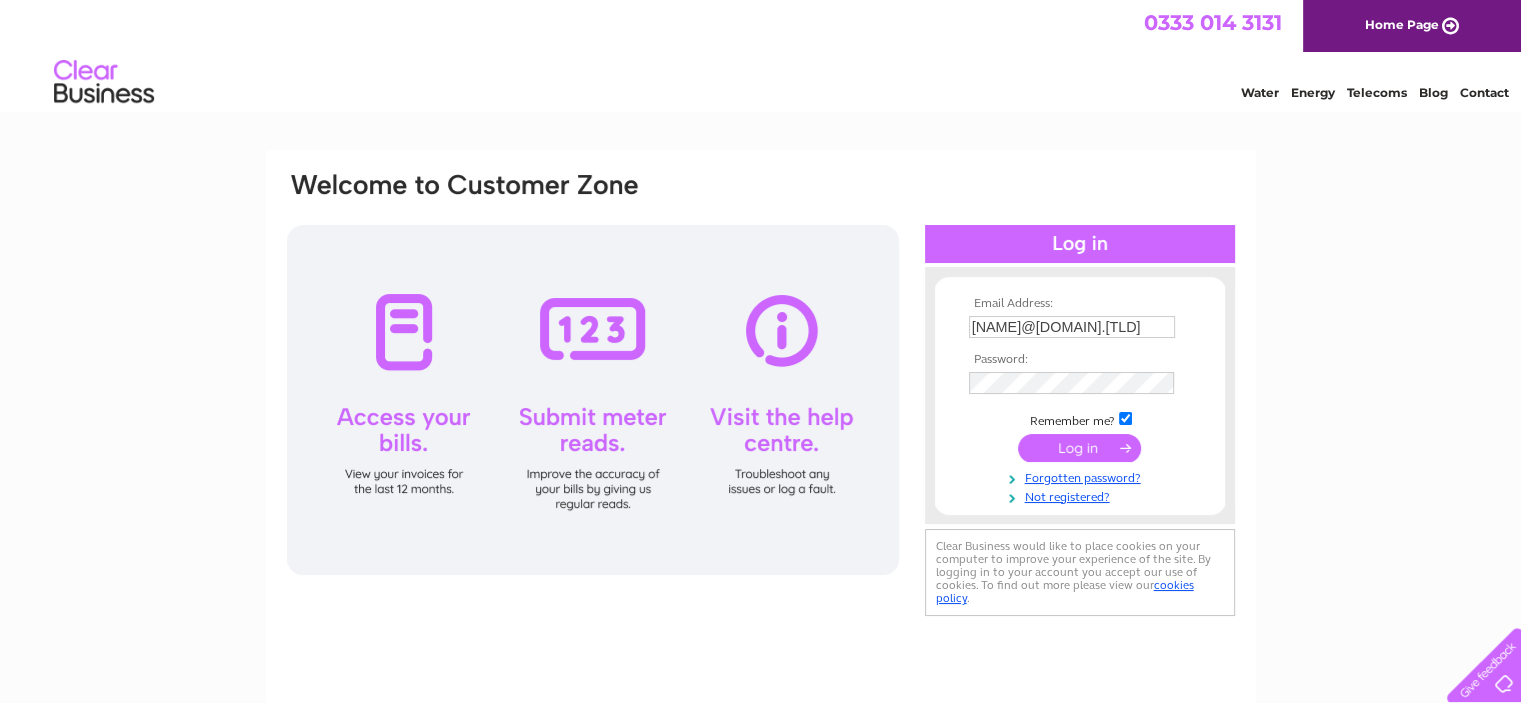 click at bounding box center [1079, 448] 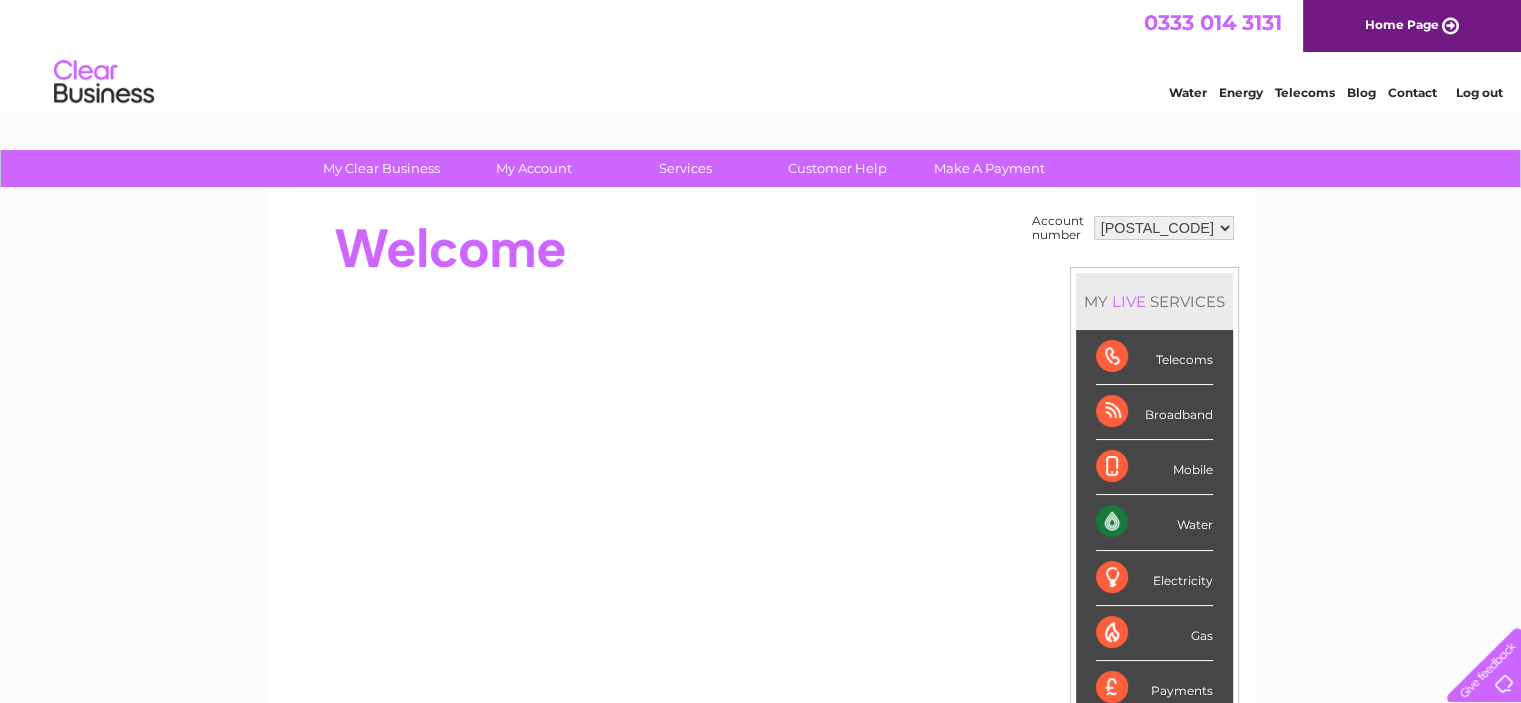 scroll, scrollTop: 0, scrollLeft: 0, axis: both 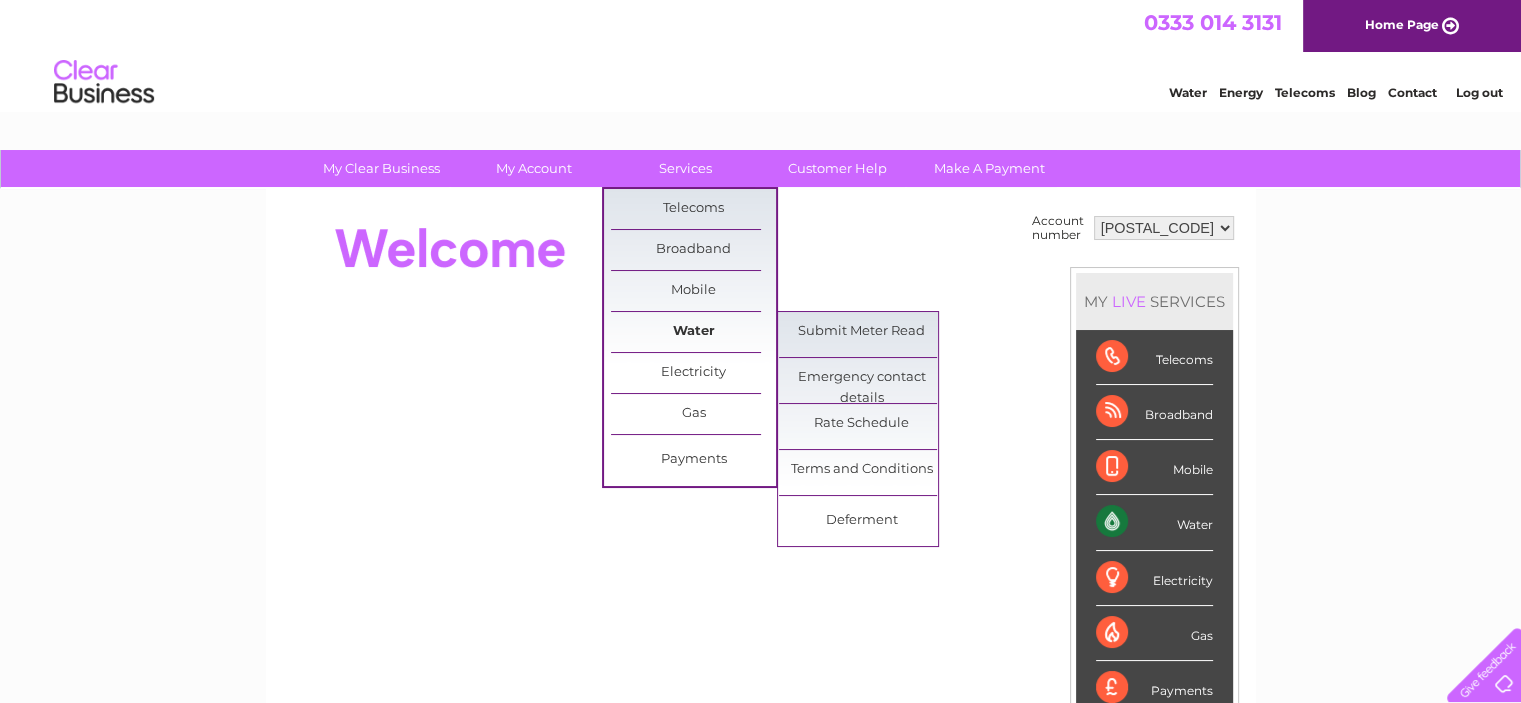 click on "Water" at bounding box center (693, 332) 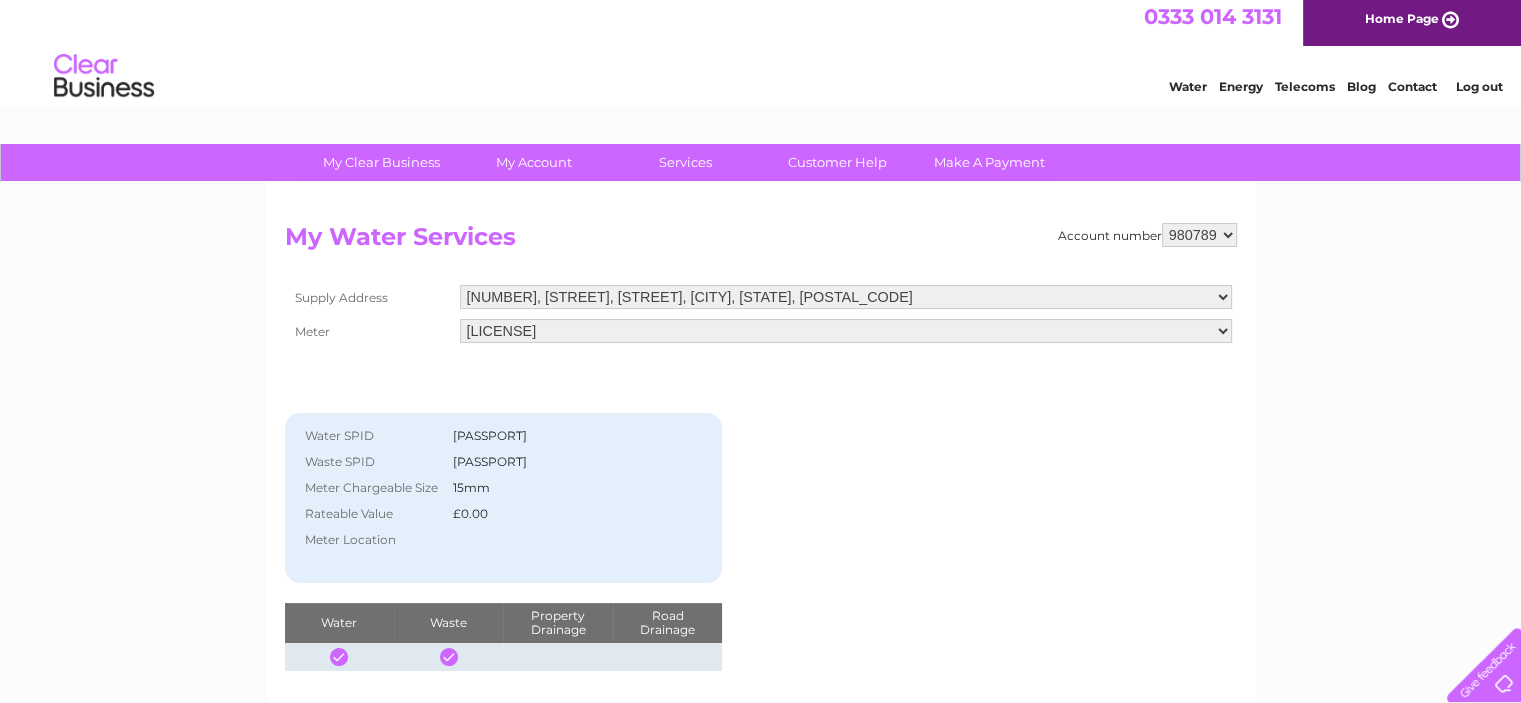 scroll, scrollTop: 0, scrollLeft: 0, axis: both 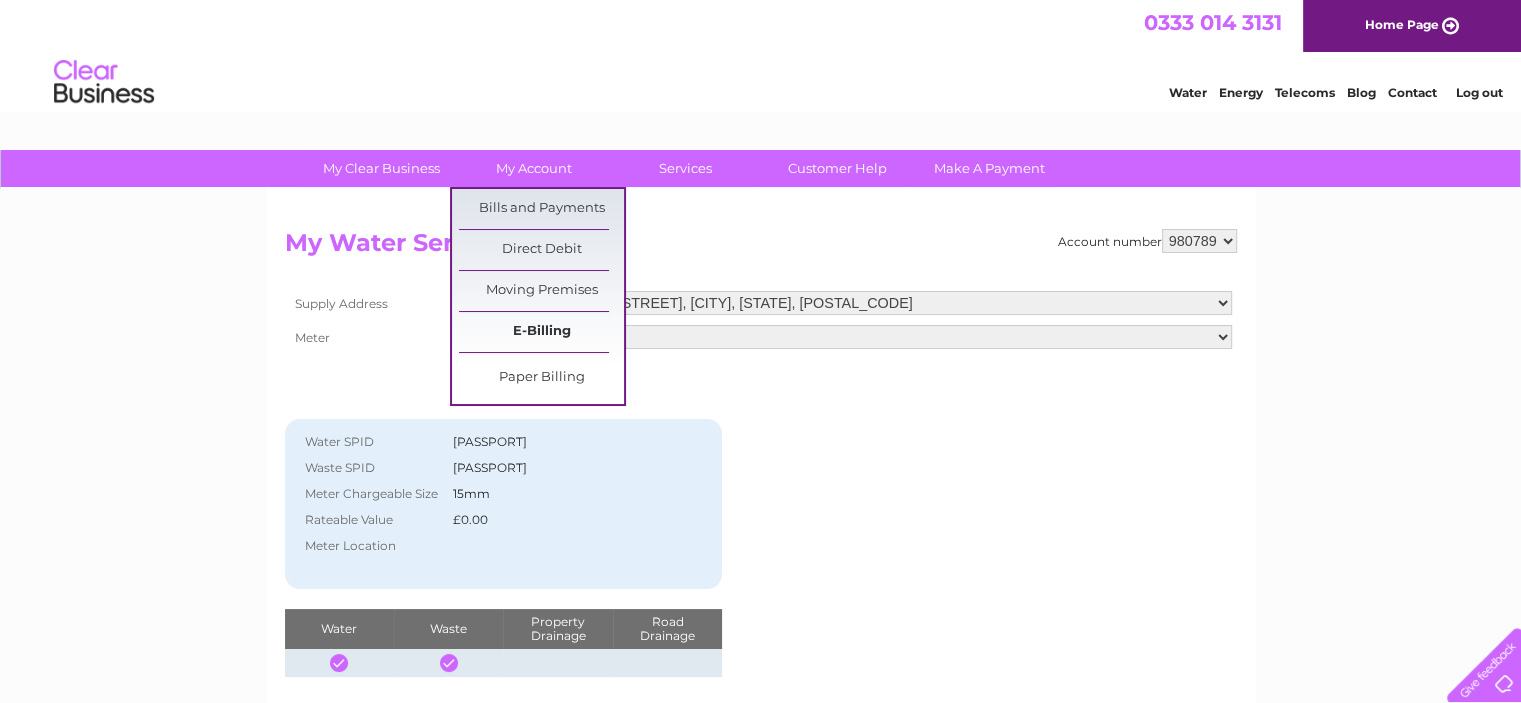click on "E-Billing" at bounding box center [541, 332] 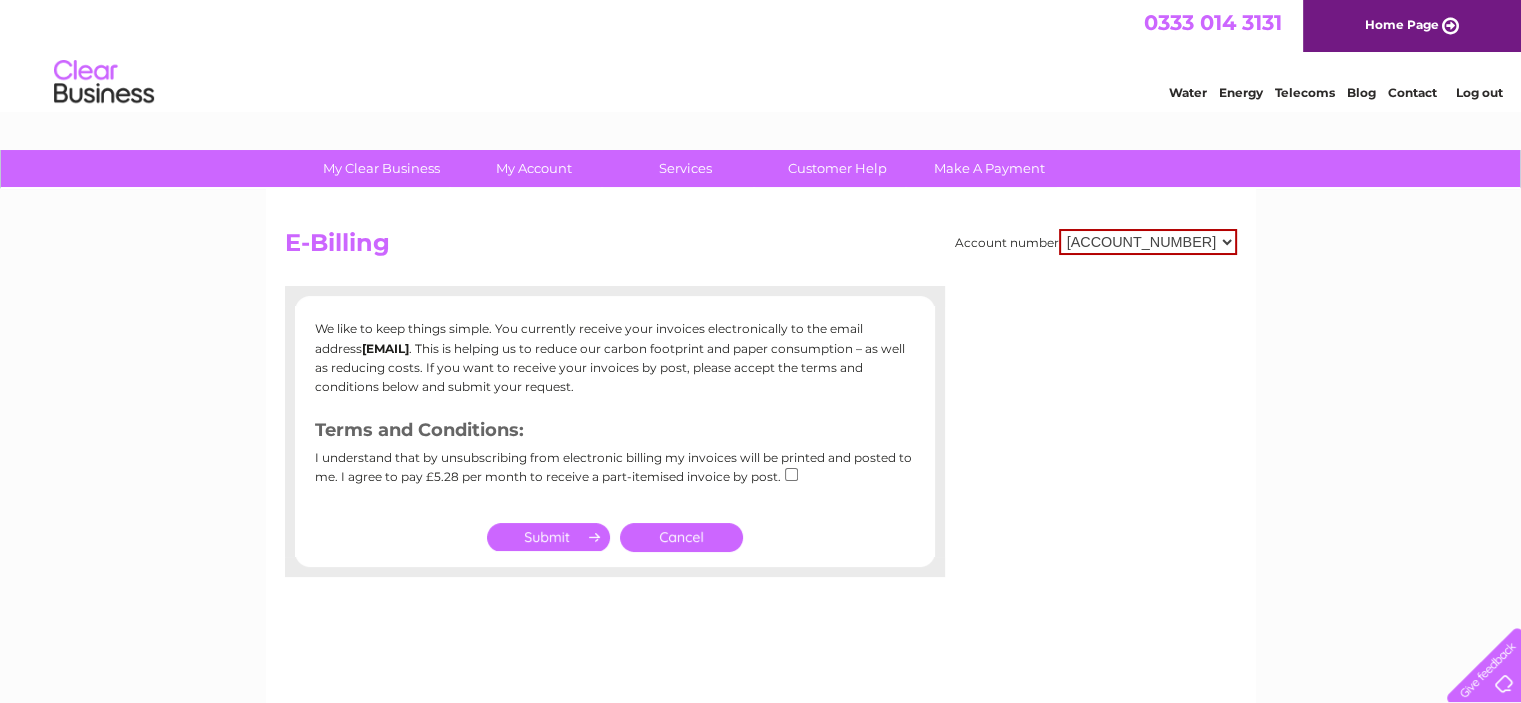 scroll, scrollTop: 0, scrollLeft: 0, axis: both 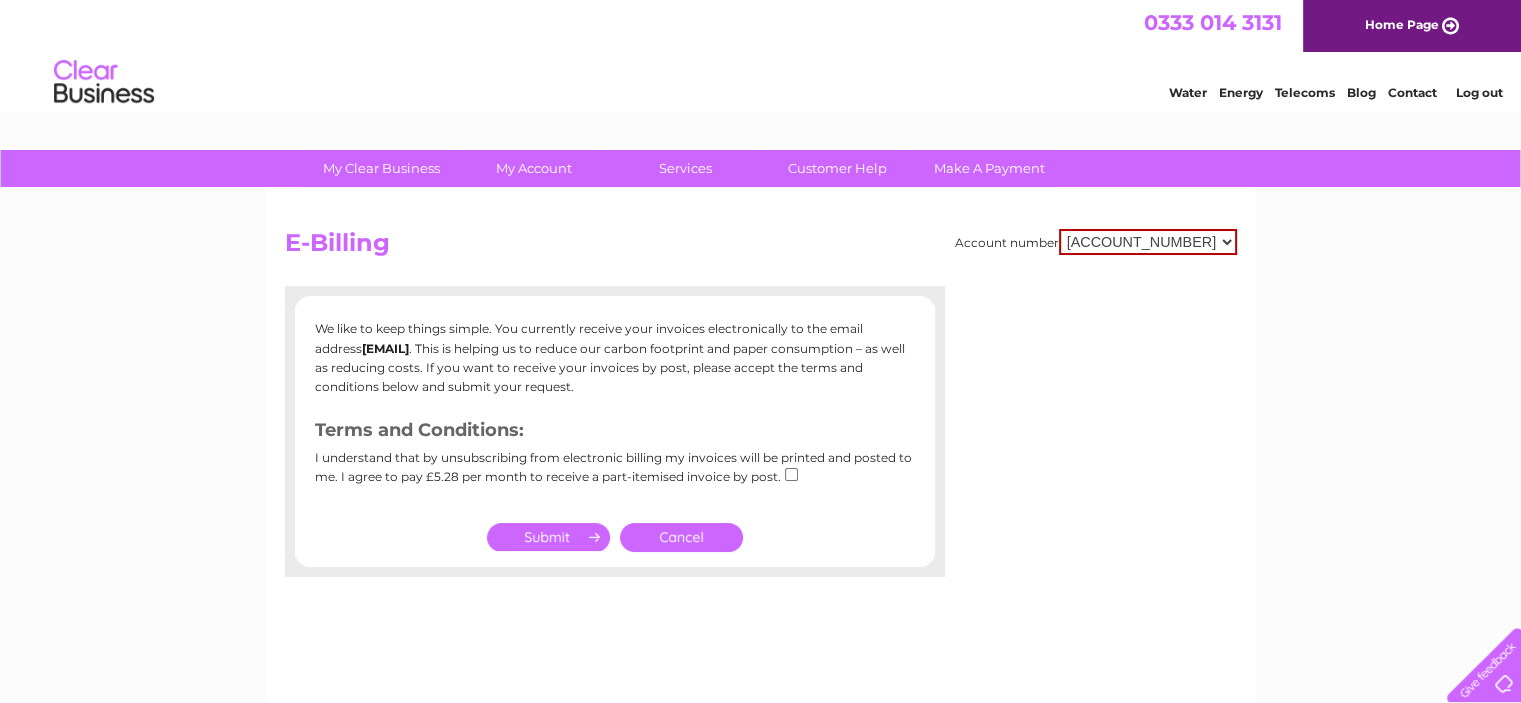 click on "Account number    [ACCOUNT_NUMBER]
E-Billing
We like to keep things simple. You currently receive your invoices electronically to the email address
[EMAIL] .
This is helping us to reduce our carbon footprint and paper consumption – as well as reducing costs.
If you want to receive your invoices by post, please accept the terms and conditions below and submit your request.
Terms and Conditions:" at bounding box center [761, 469] 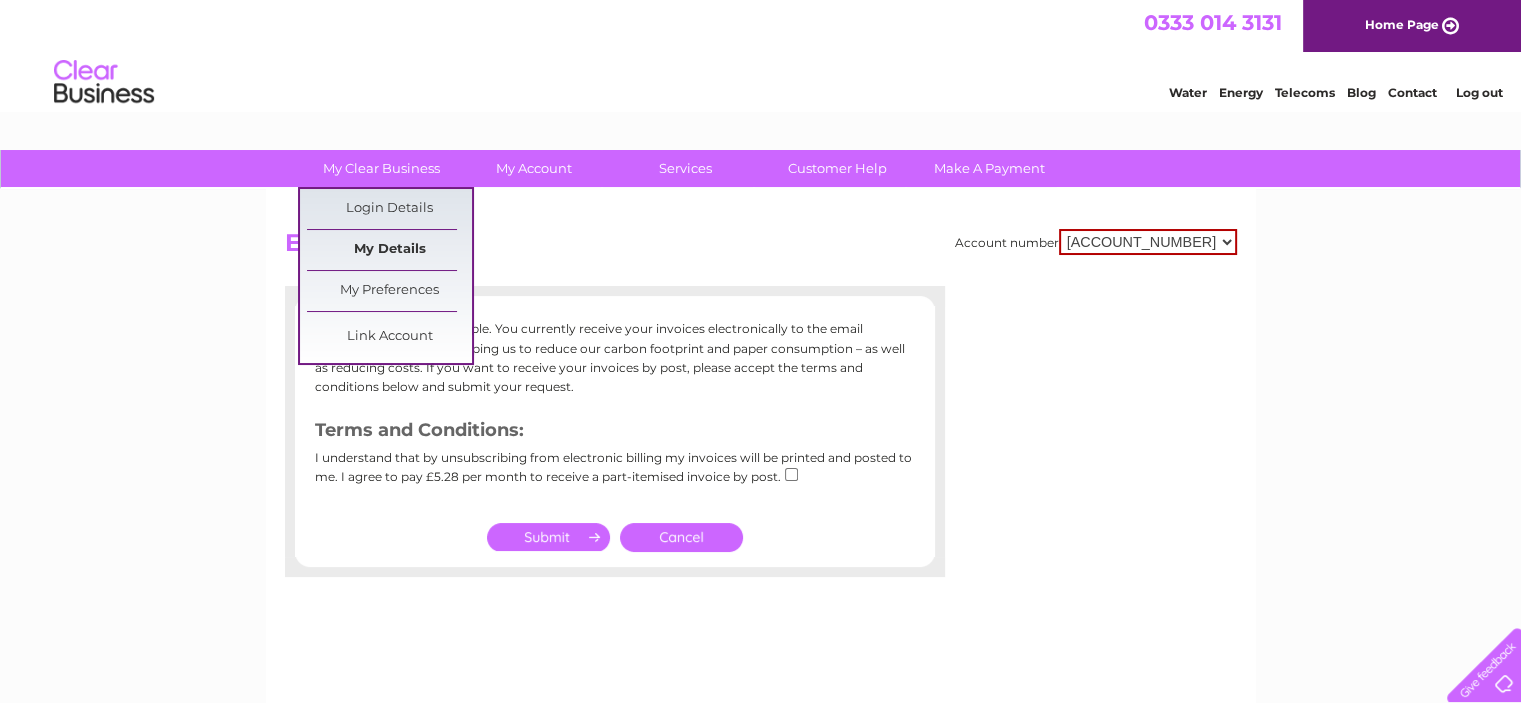 click on "My Details" at bounding box center [389, 250] 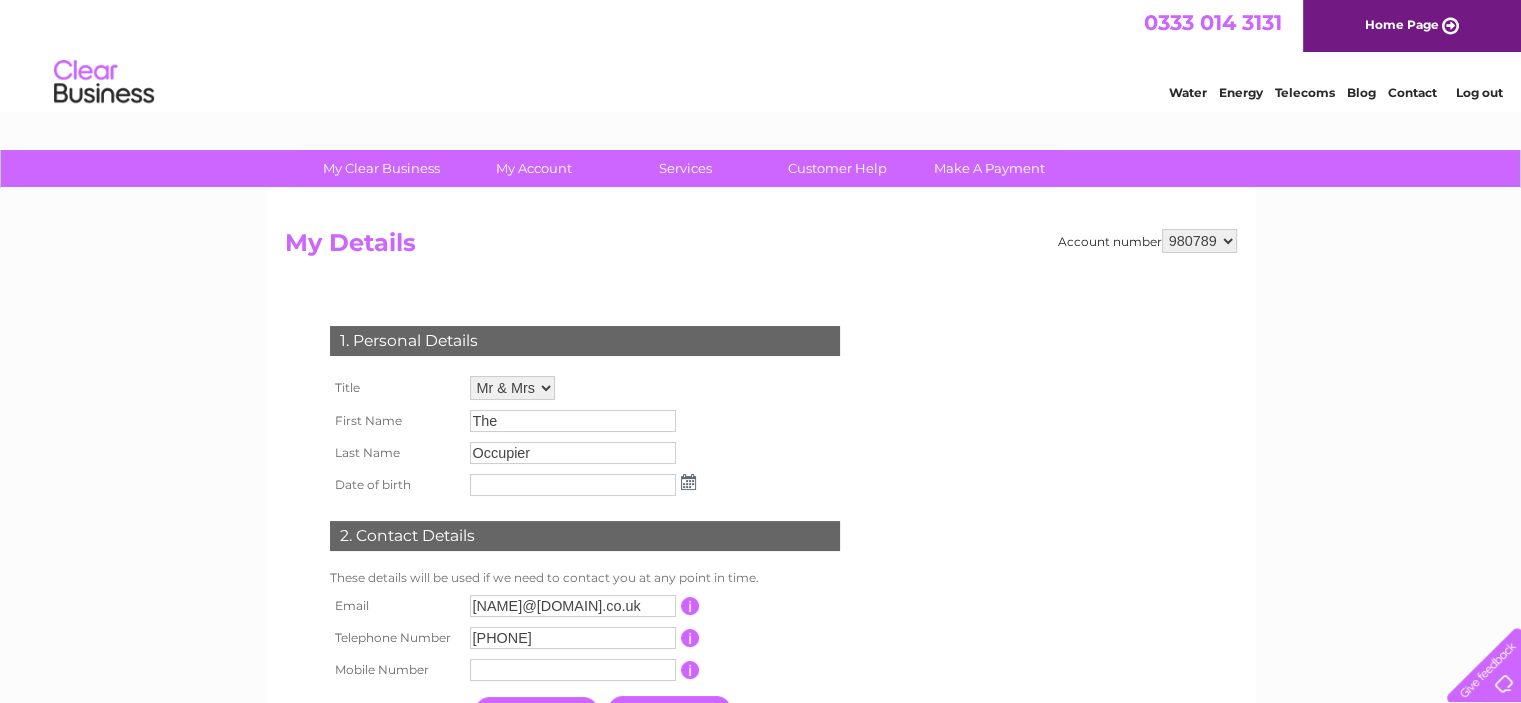scroll, scrollTop: 0, scrollLeft: 0, axis: both 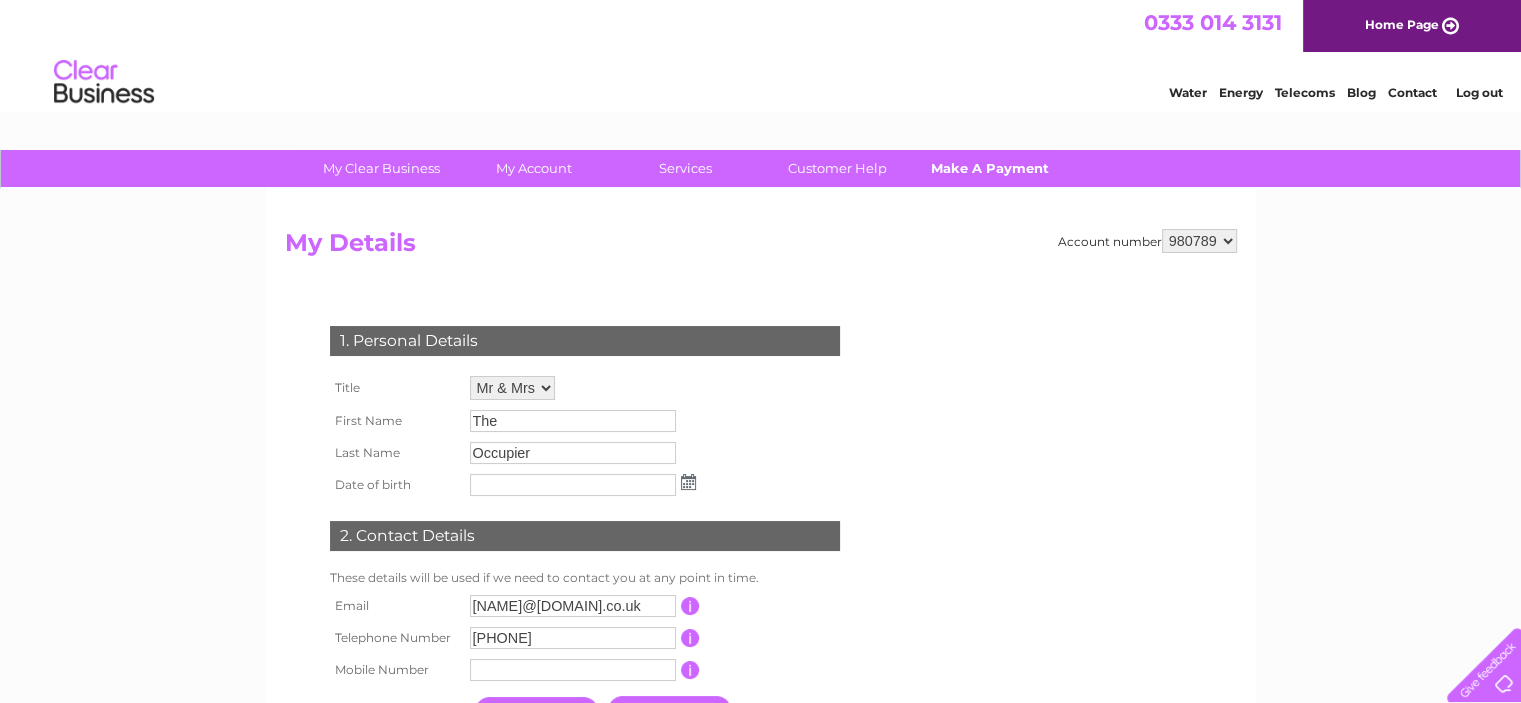click on "Make A Payment" at bounding box center (989, 168) 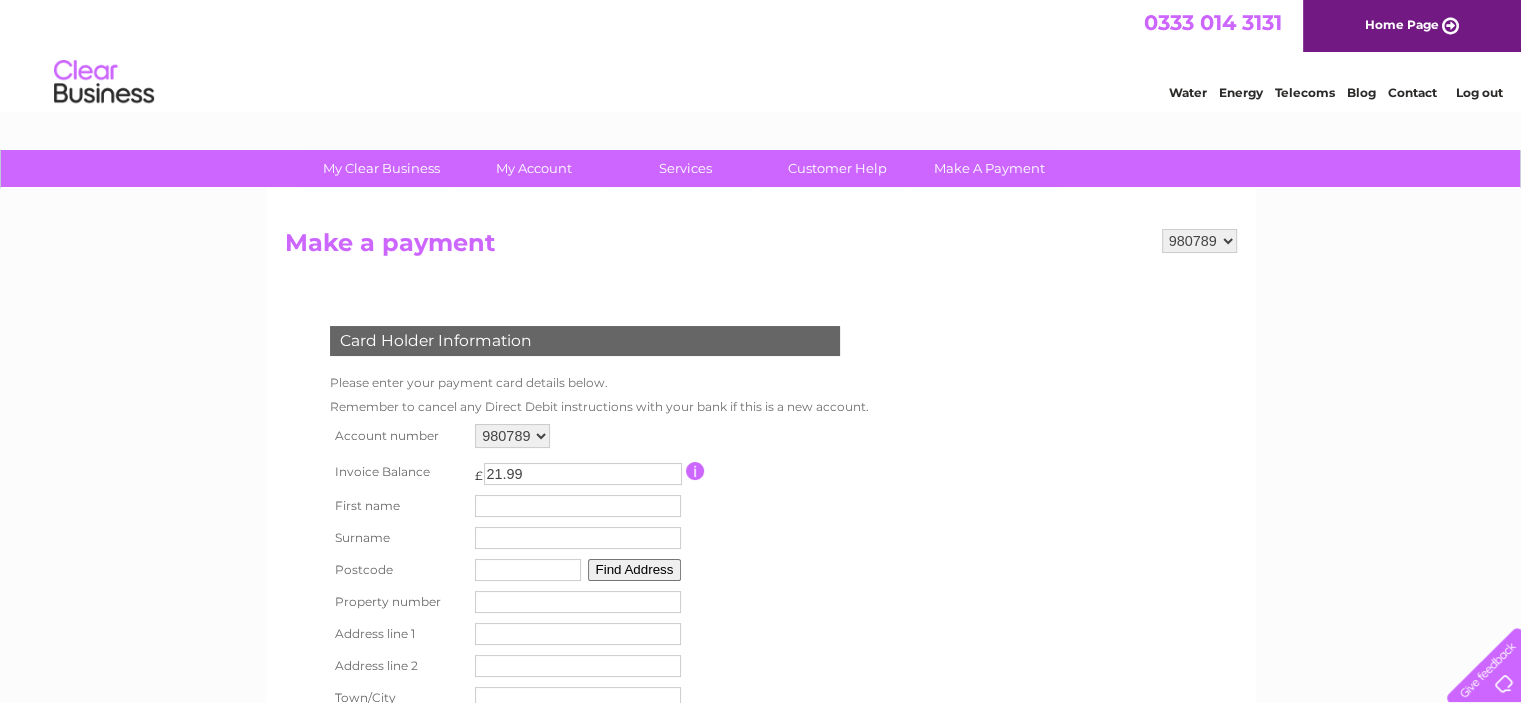 scroll, scrollTop: 0, scrollLeft: 0, axis: both 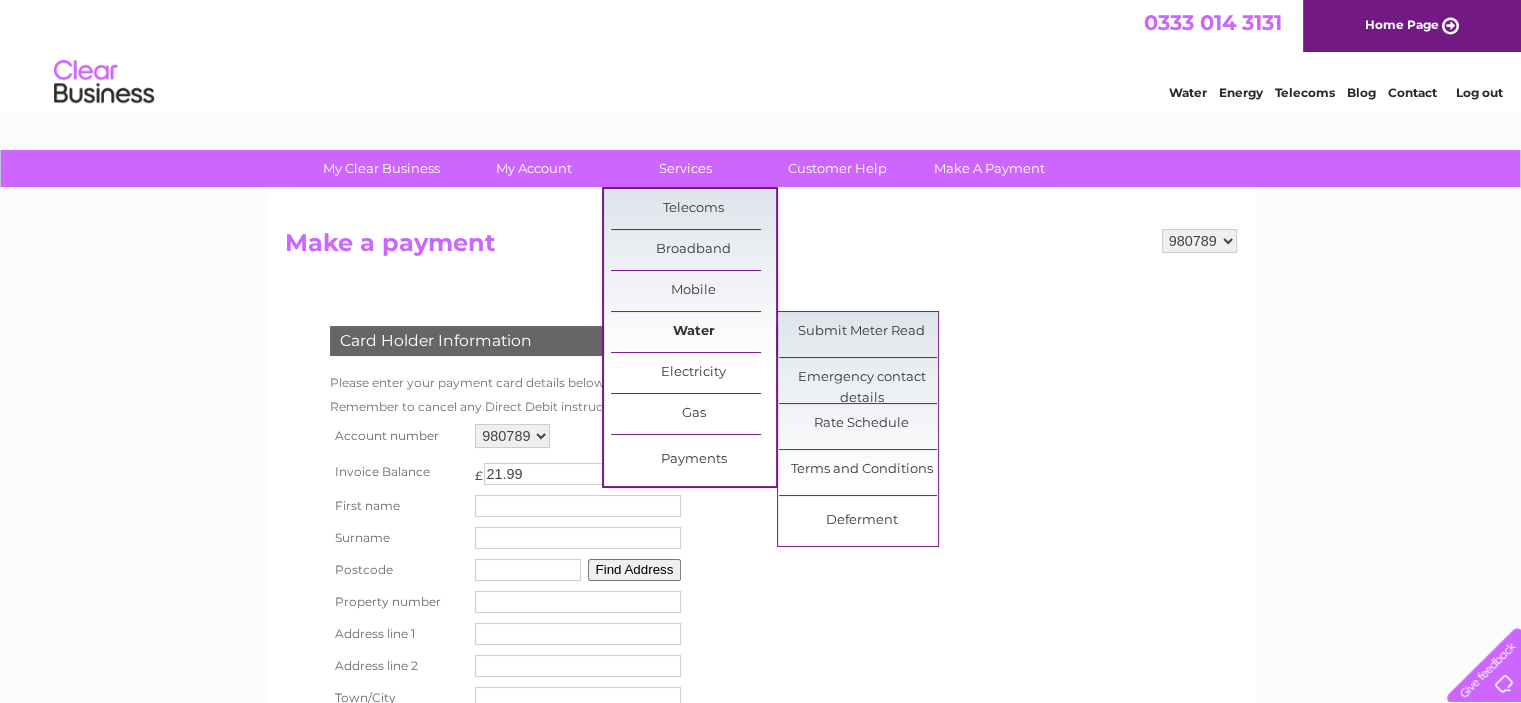 click on "Water" at bounding box center [693, 332] 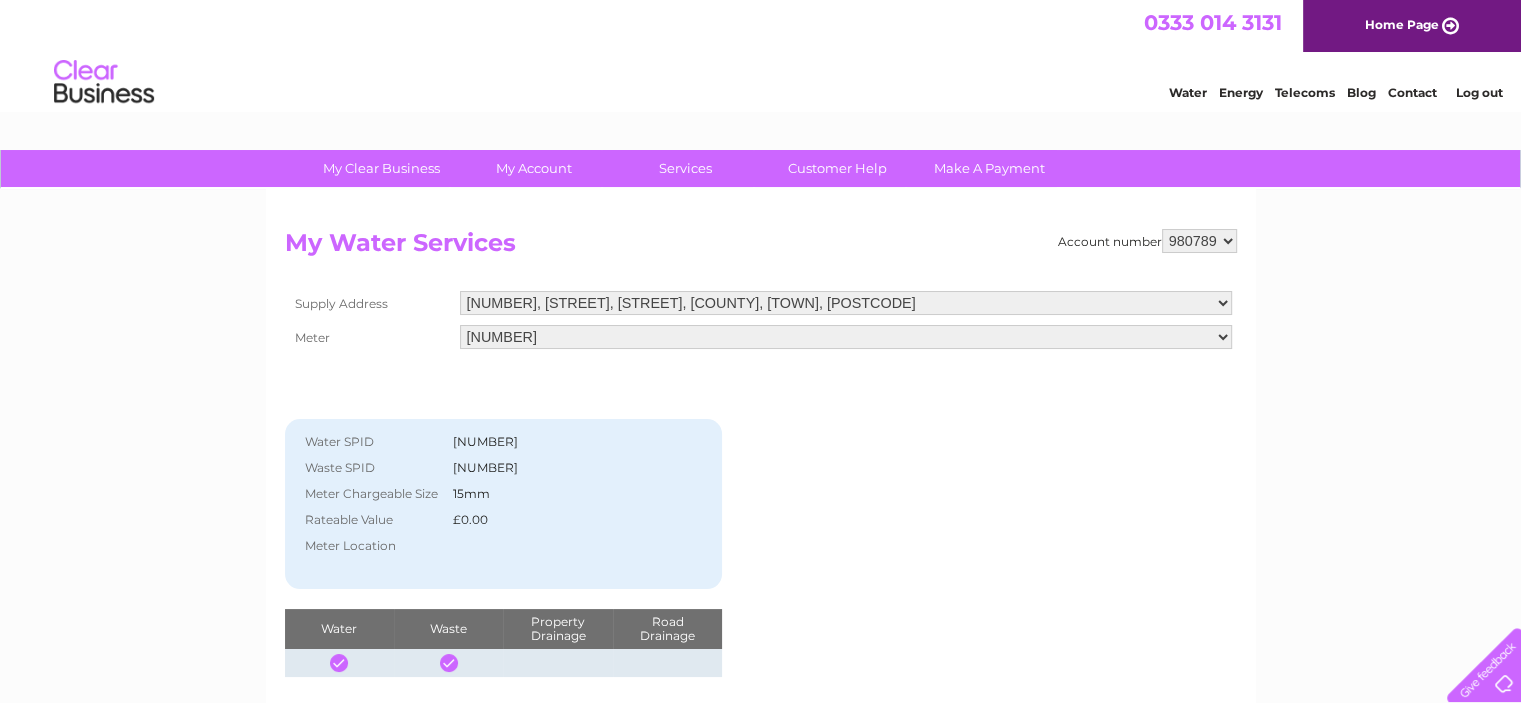 scroll, scrollTop: 0, scrollLeft: 0, axis: both 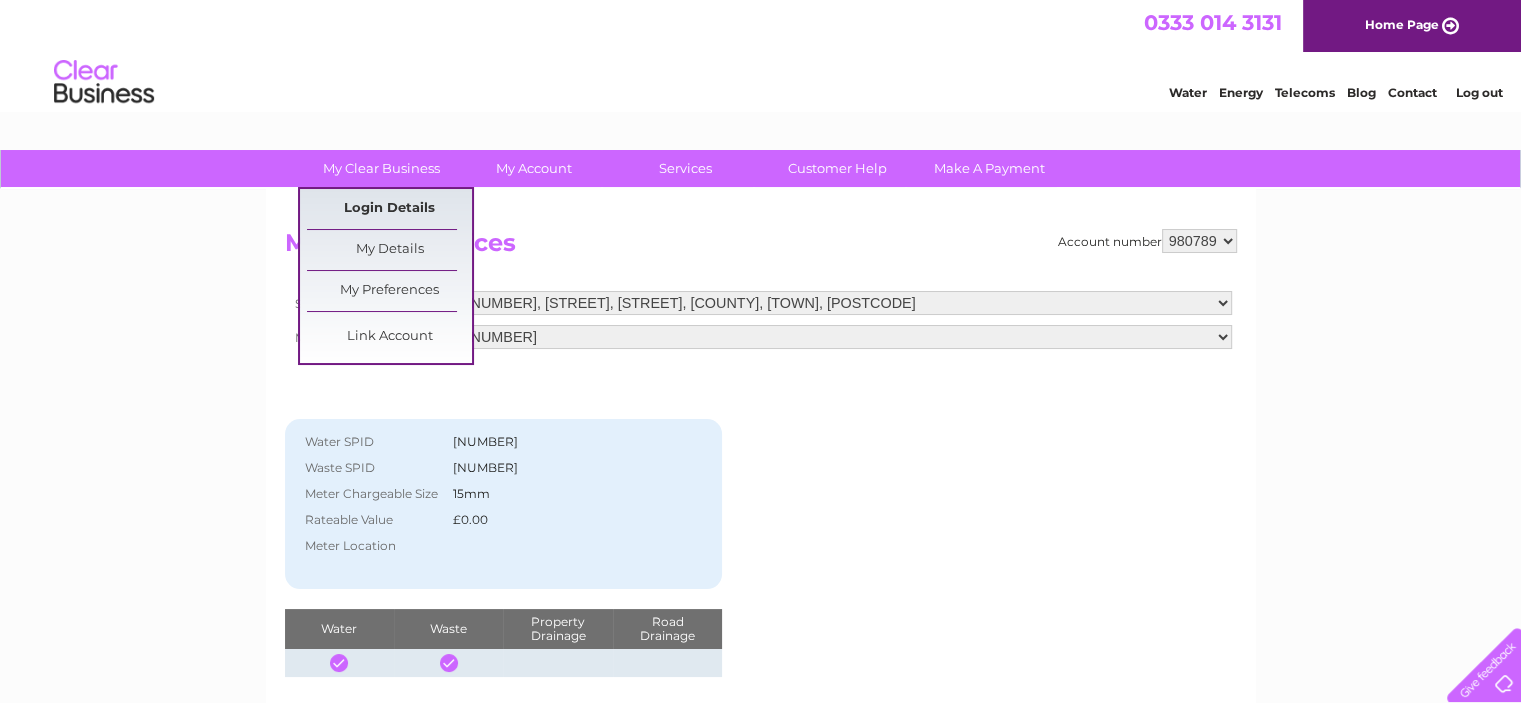 click on "Login Details" at bounding box center [389, 209] 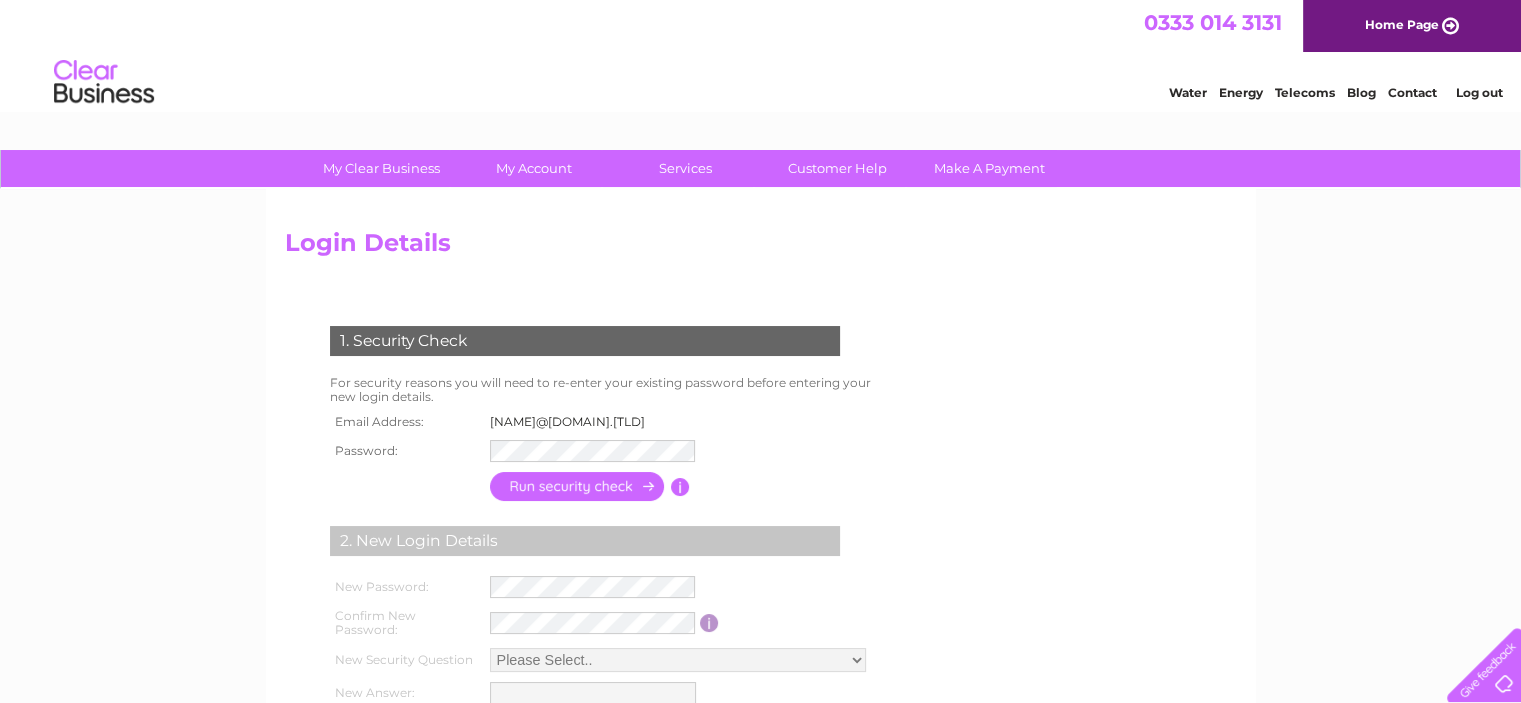 scroll, scrollTop: 0, scrollLeft: 0, axis: both 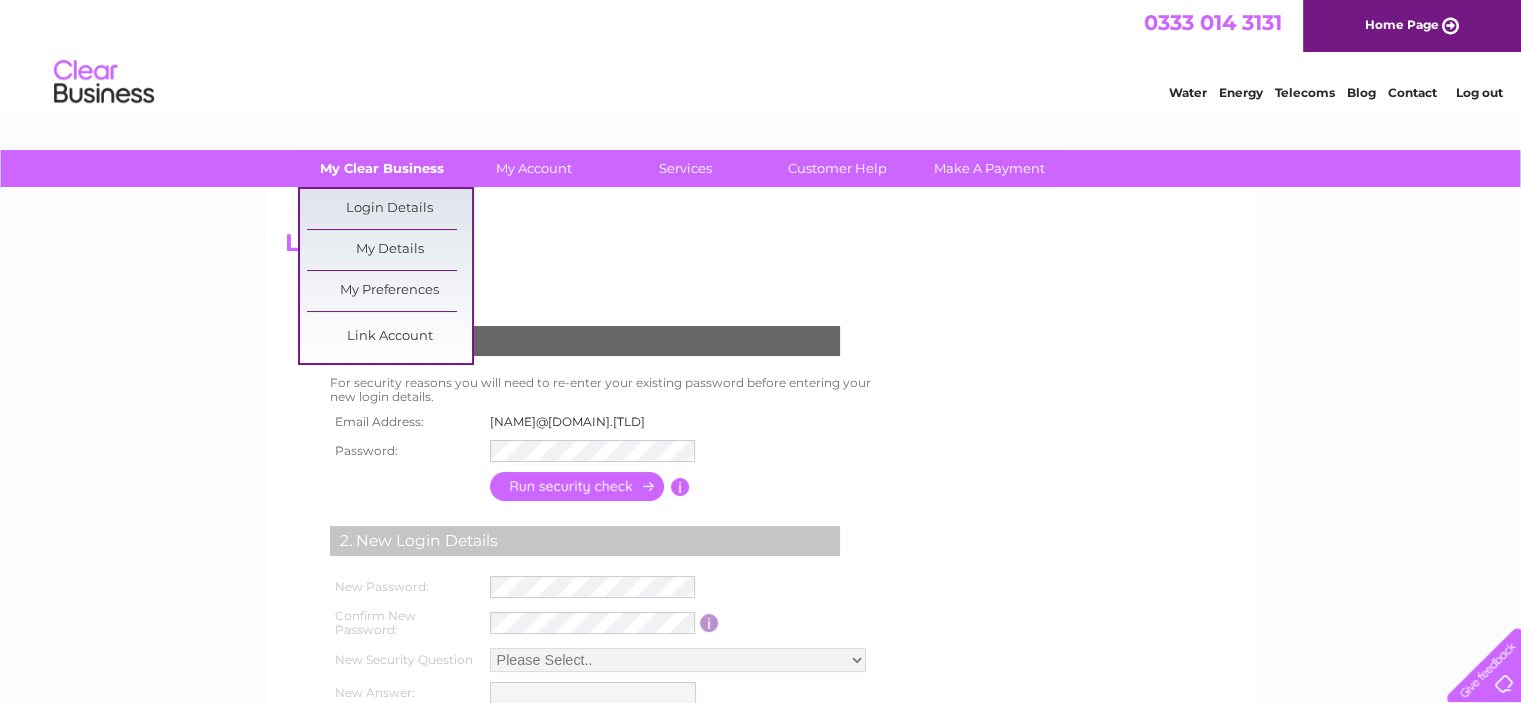 click on "My Clear Business" at bounding box center (381, 168) 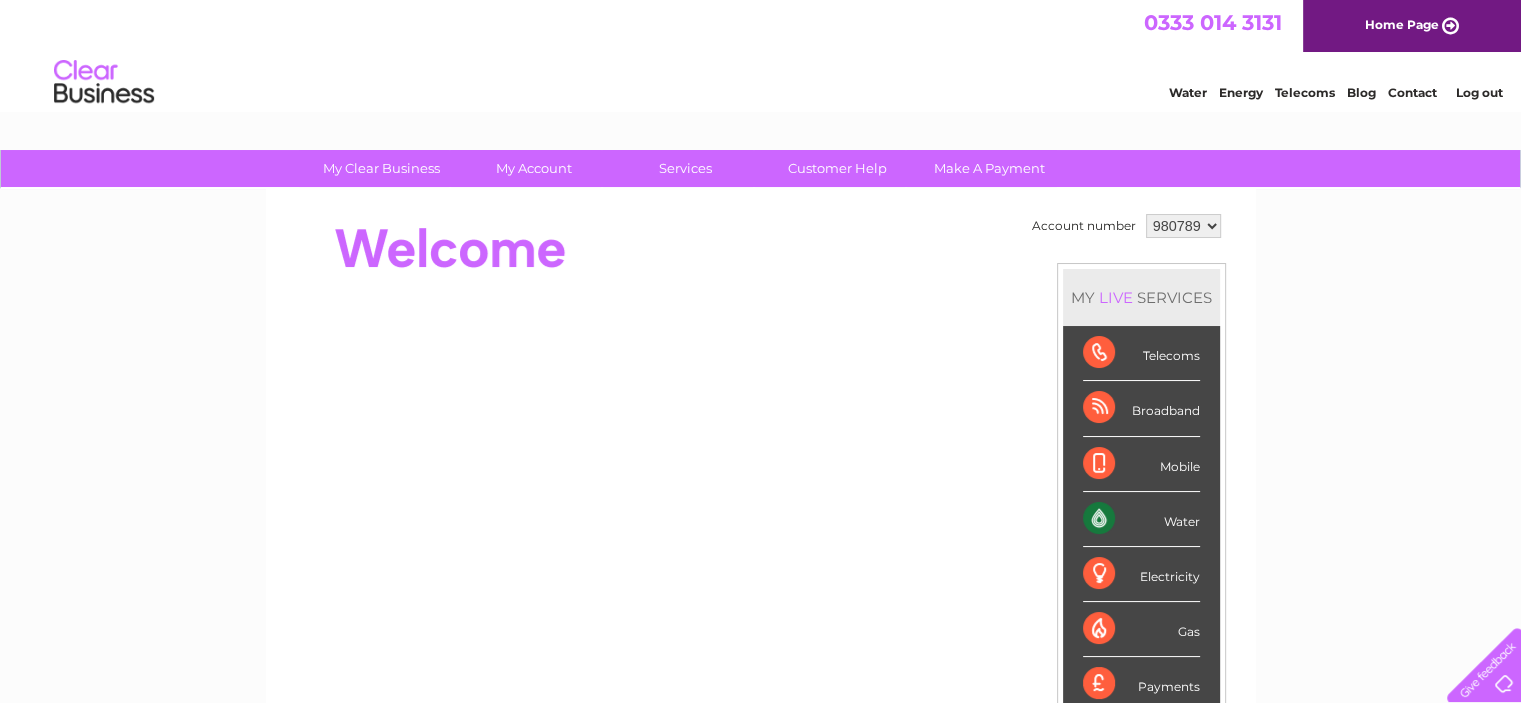 scroll, scrollTop: 0, scrollLeft: 0, axis: both 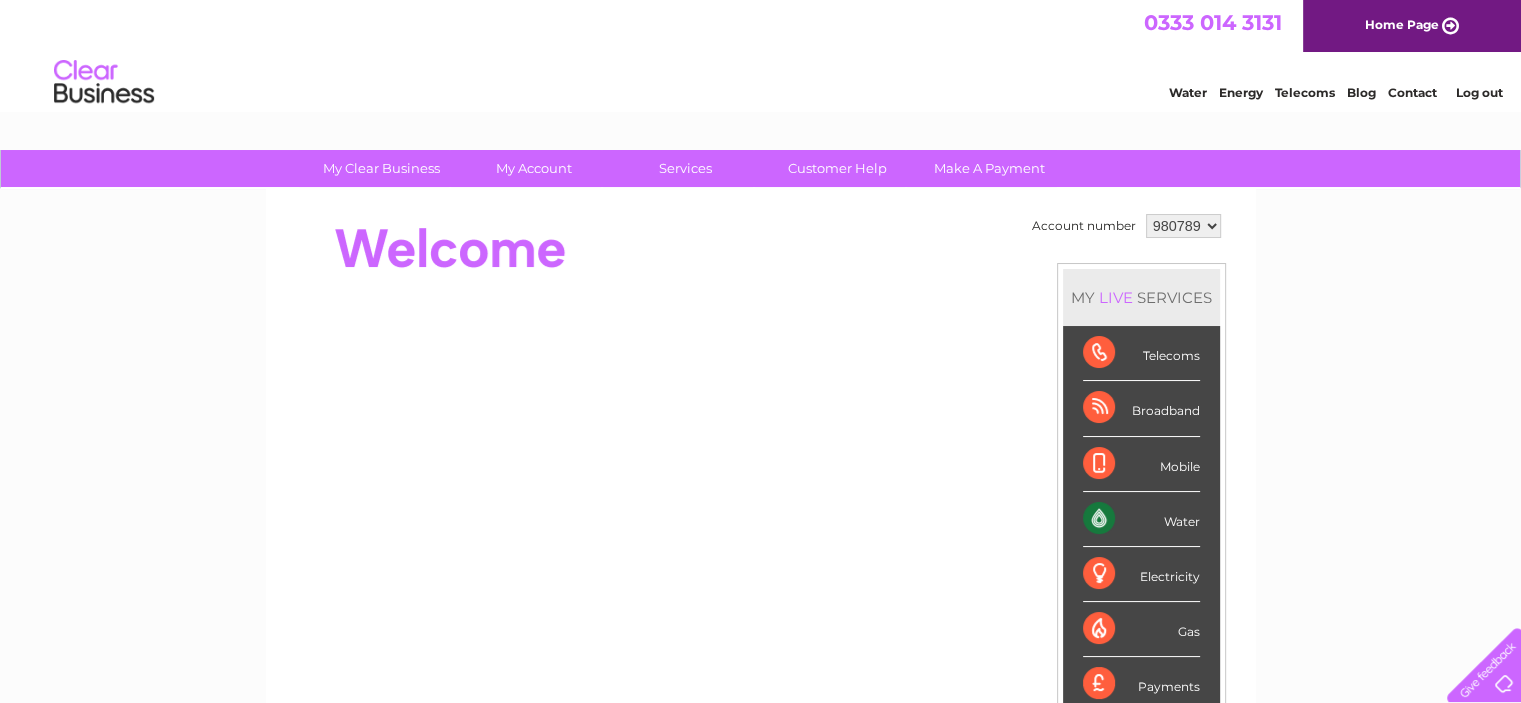 click on "Water" at bounding box center [1141, 519] 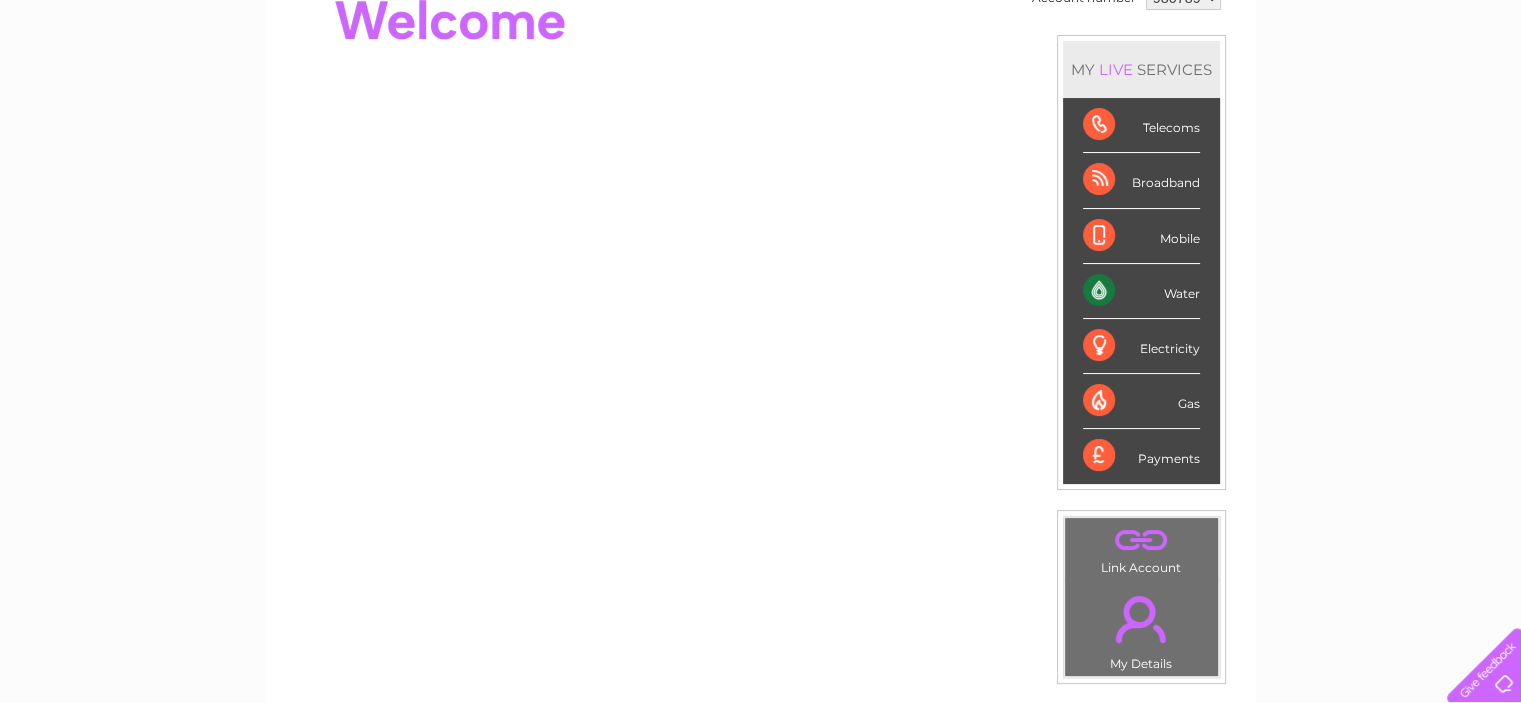 scroll, scrollTop: 300, scrollLeft: 0, axis: vertical 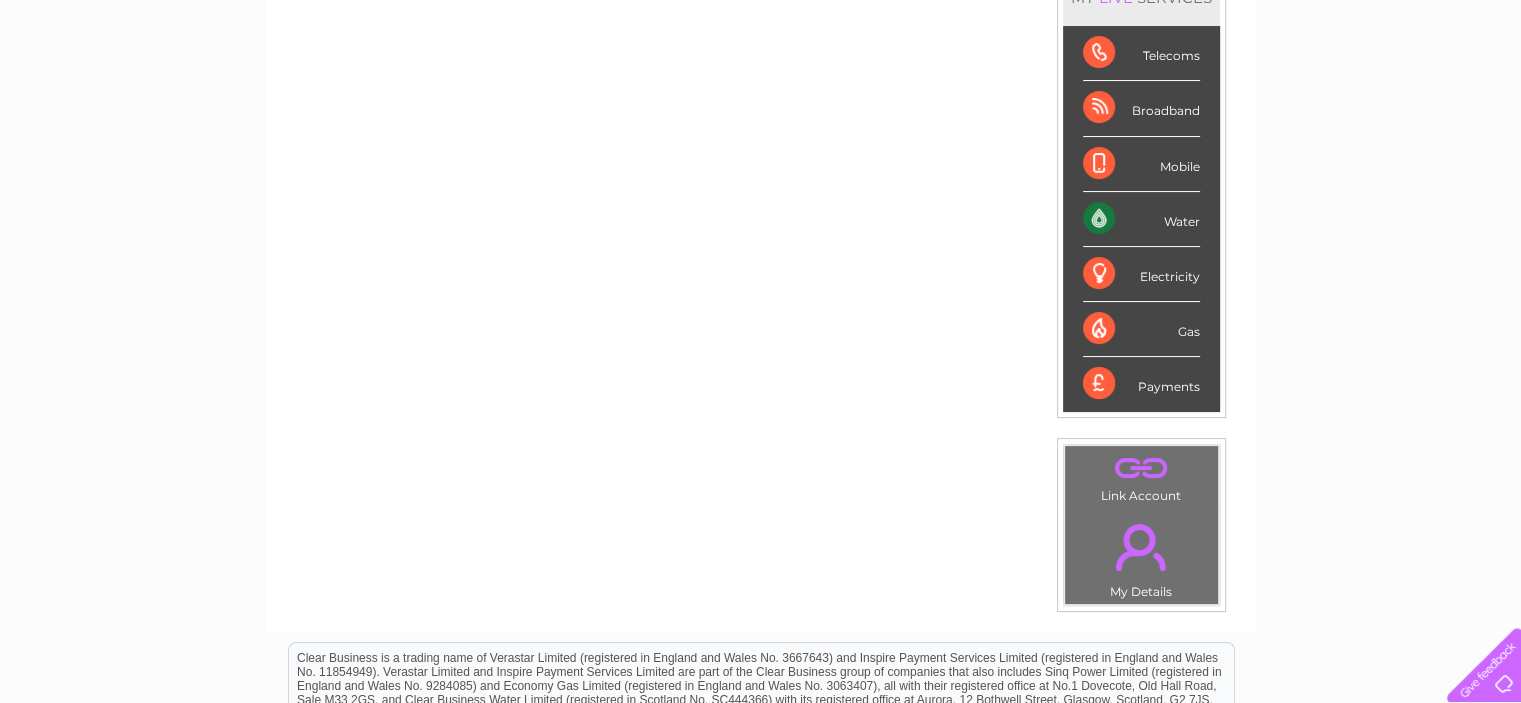 click on "Water" at bounding box center [1141, 219] 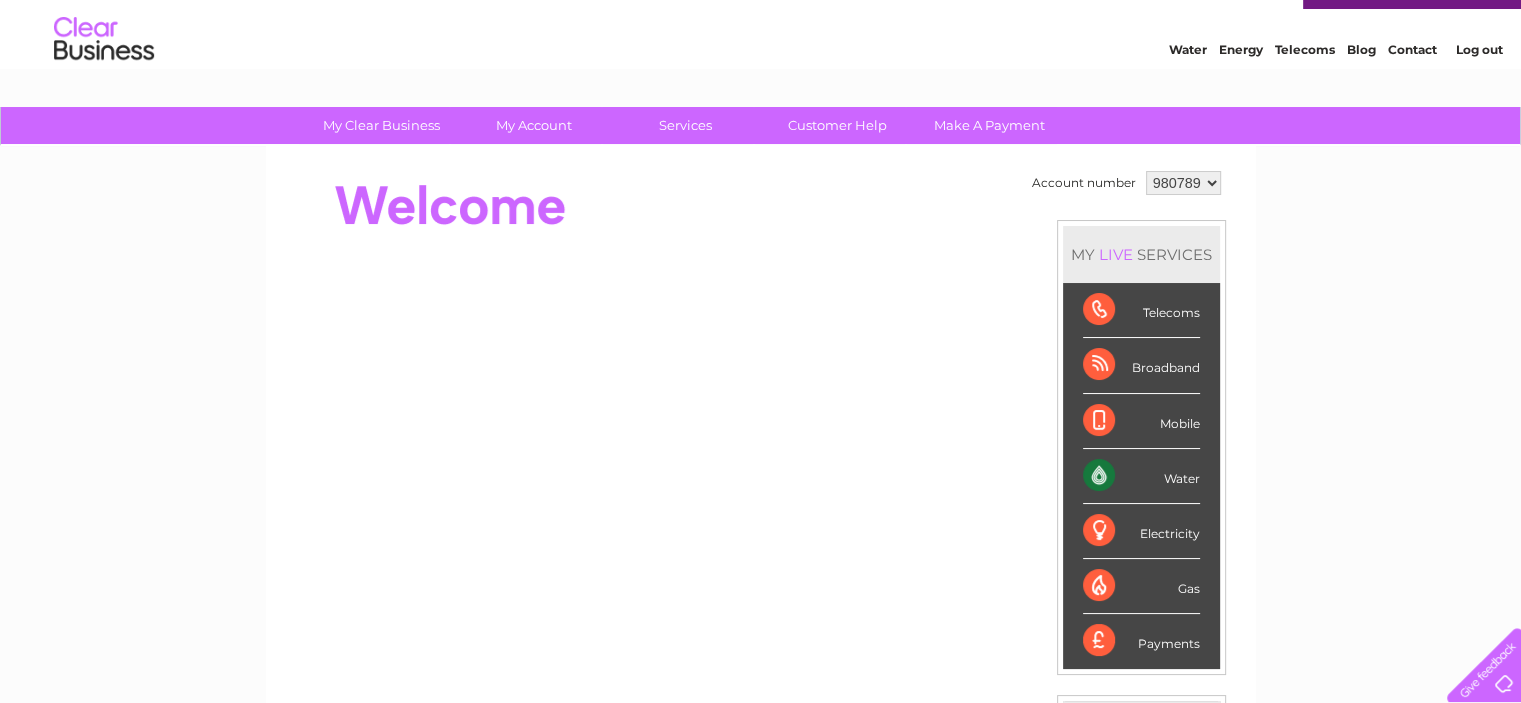 scroll, scrollTop: 0, scrollLeft: 0, axis: both 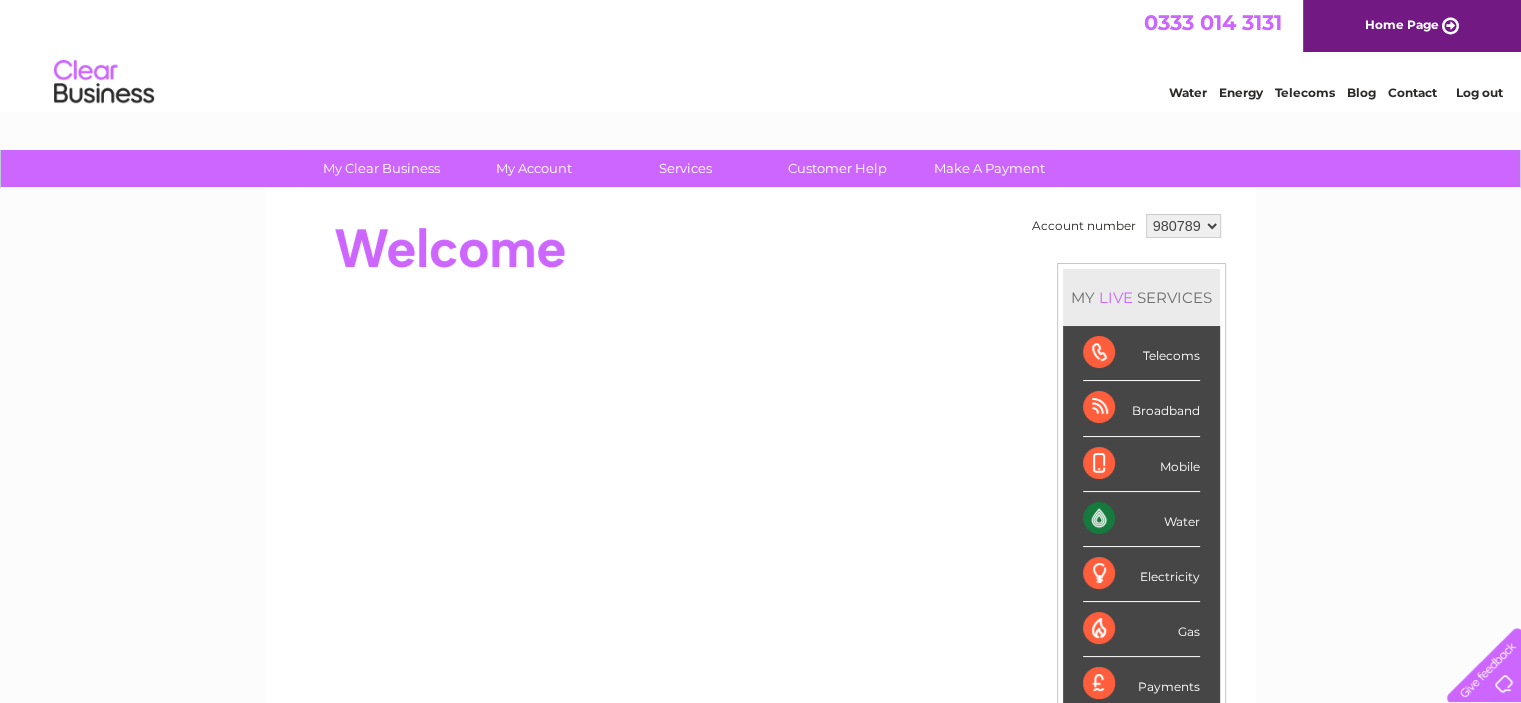 click on "Water" at bounding box center [1141, 519] 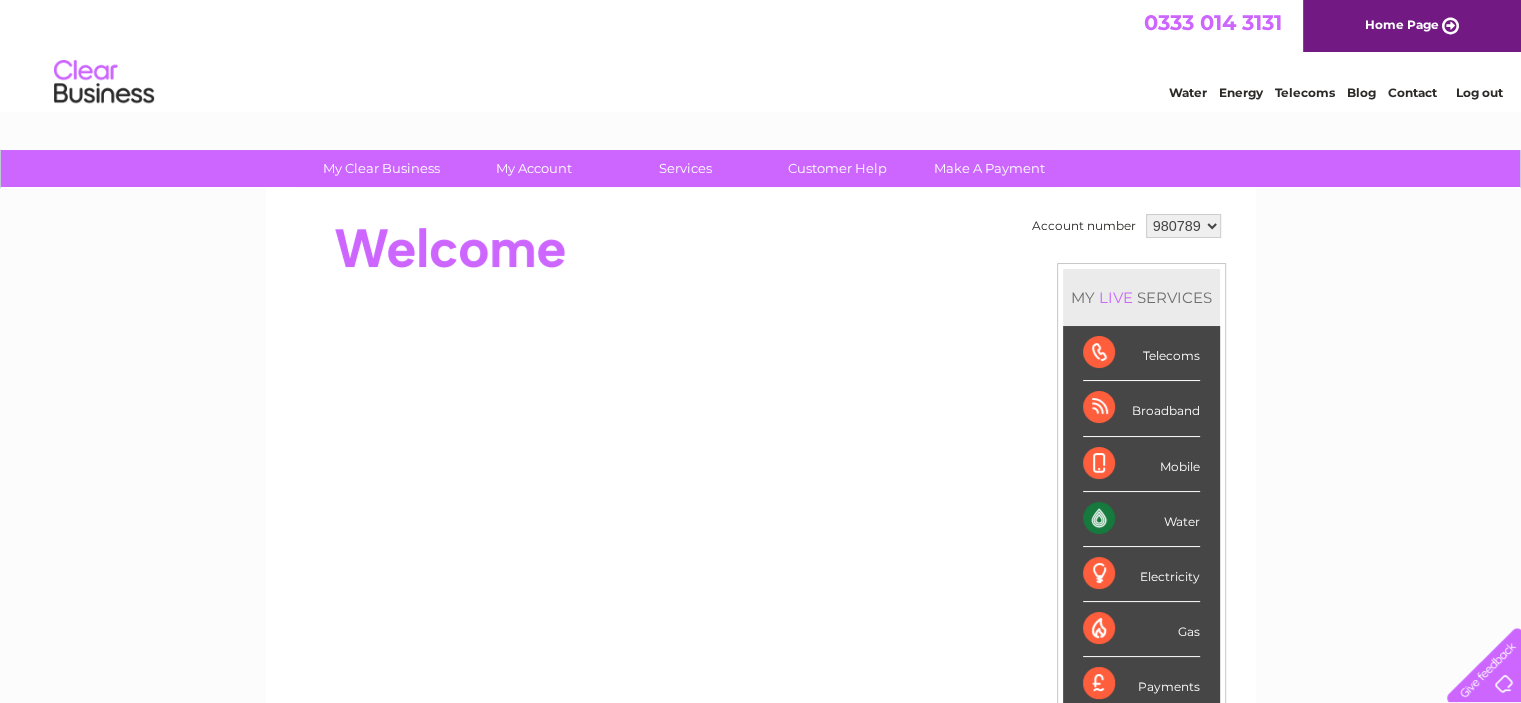 scroll, scrollTop: 0, scrollLeft: 0, axis: both 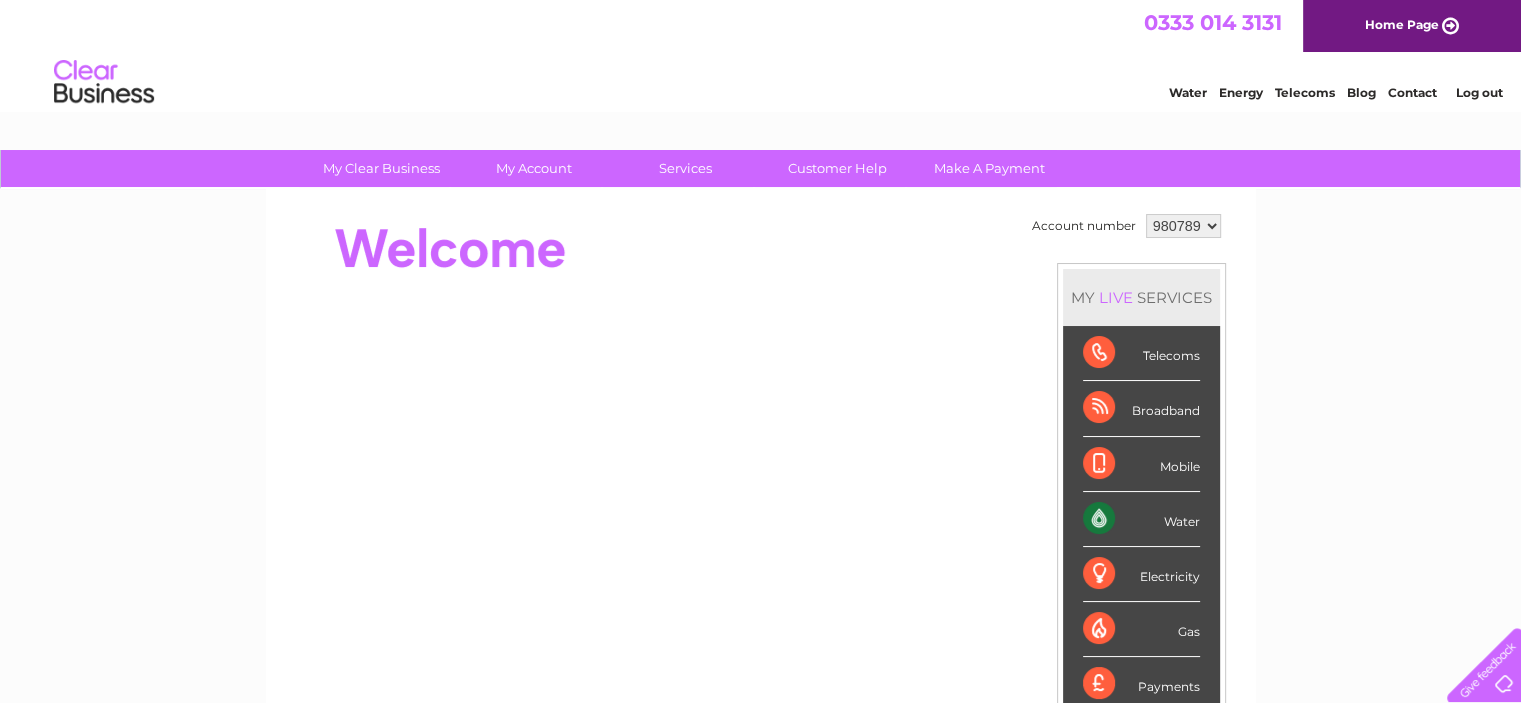 click on "Water" at bounding box center [1188, 92] 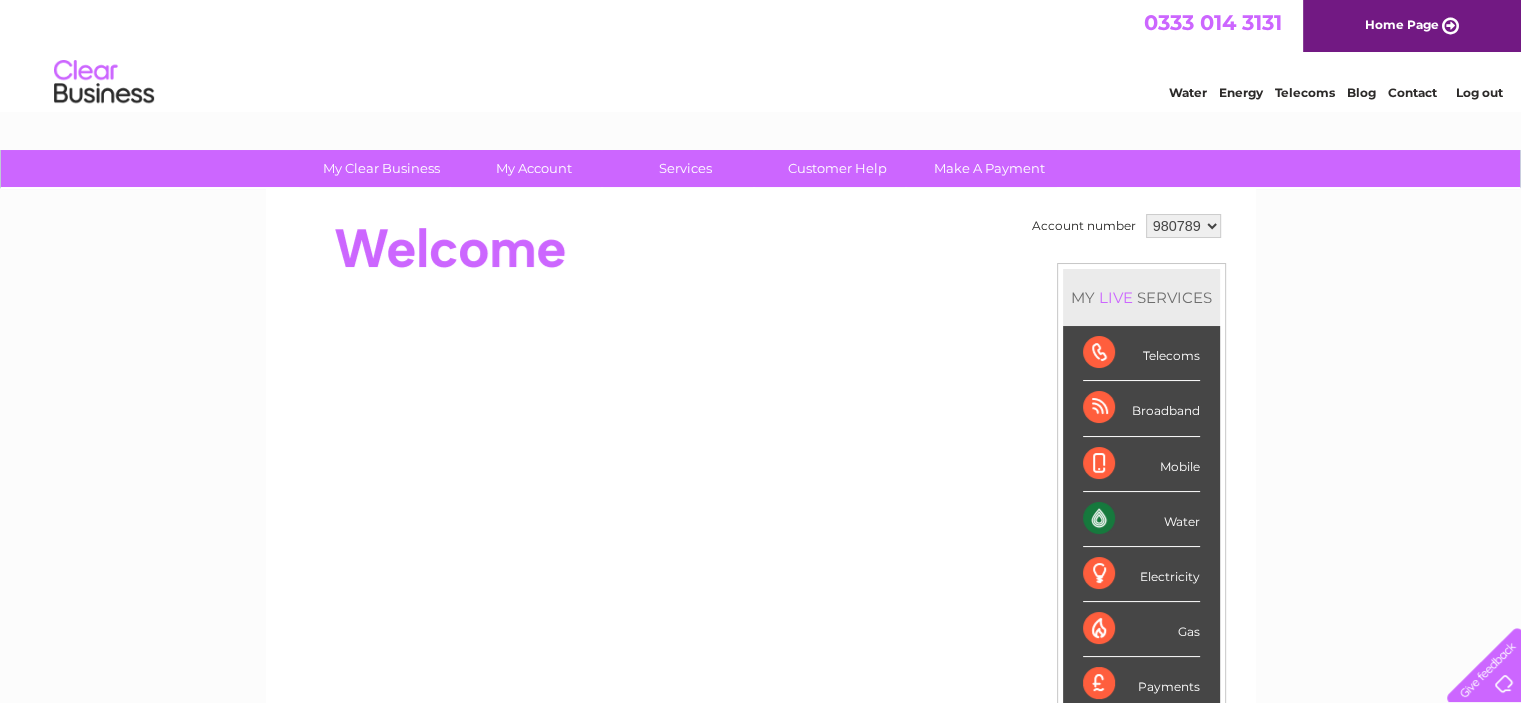 scroll, scrollTop: 0, scrollLeft: 0, axis: both 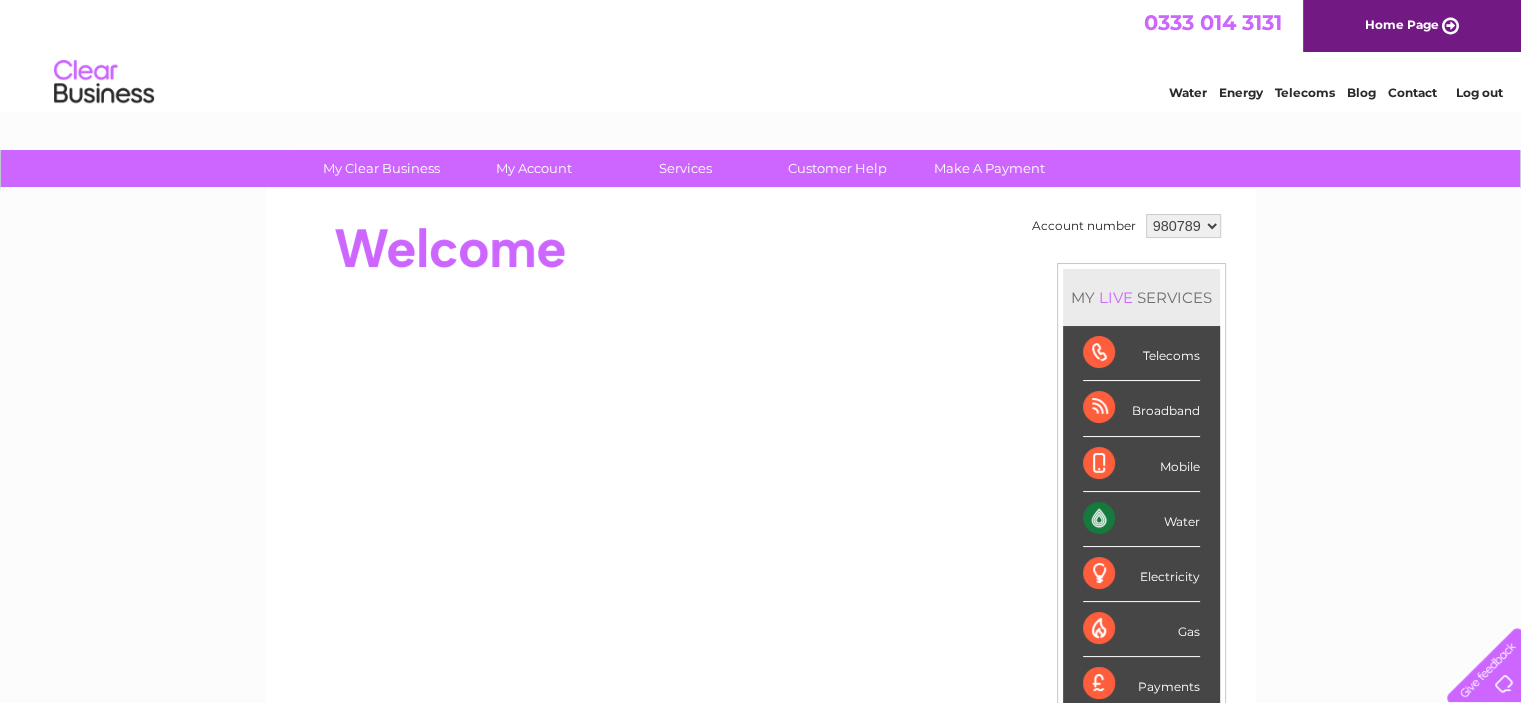 click on "Water" at bounding box center [1141, 519] 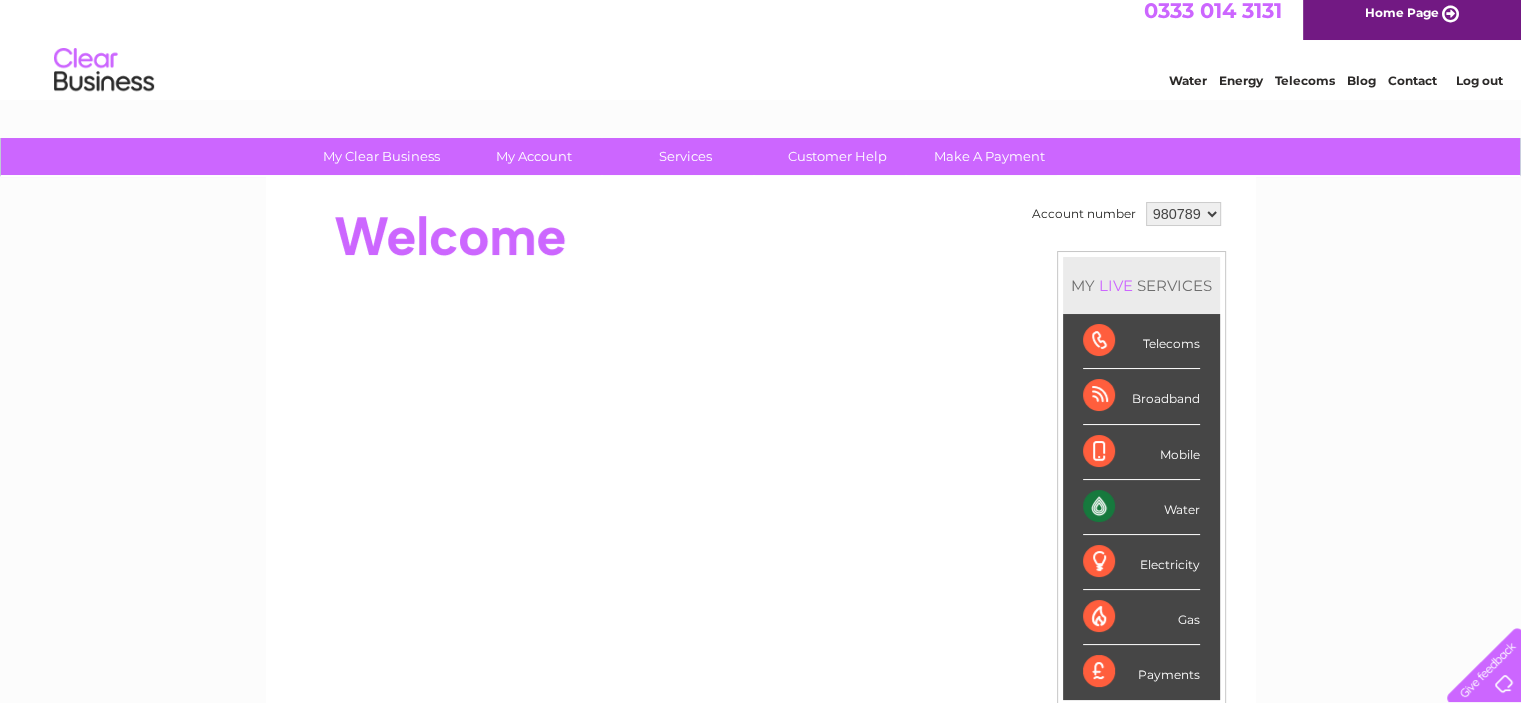 scroll, scrollTop: 0, scrollLeft: 0, axis: both 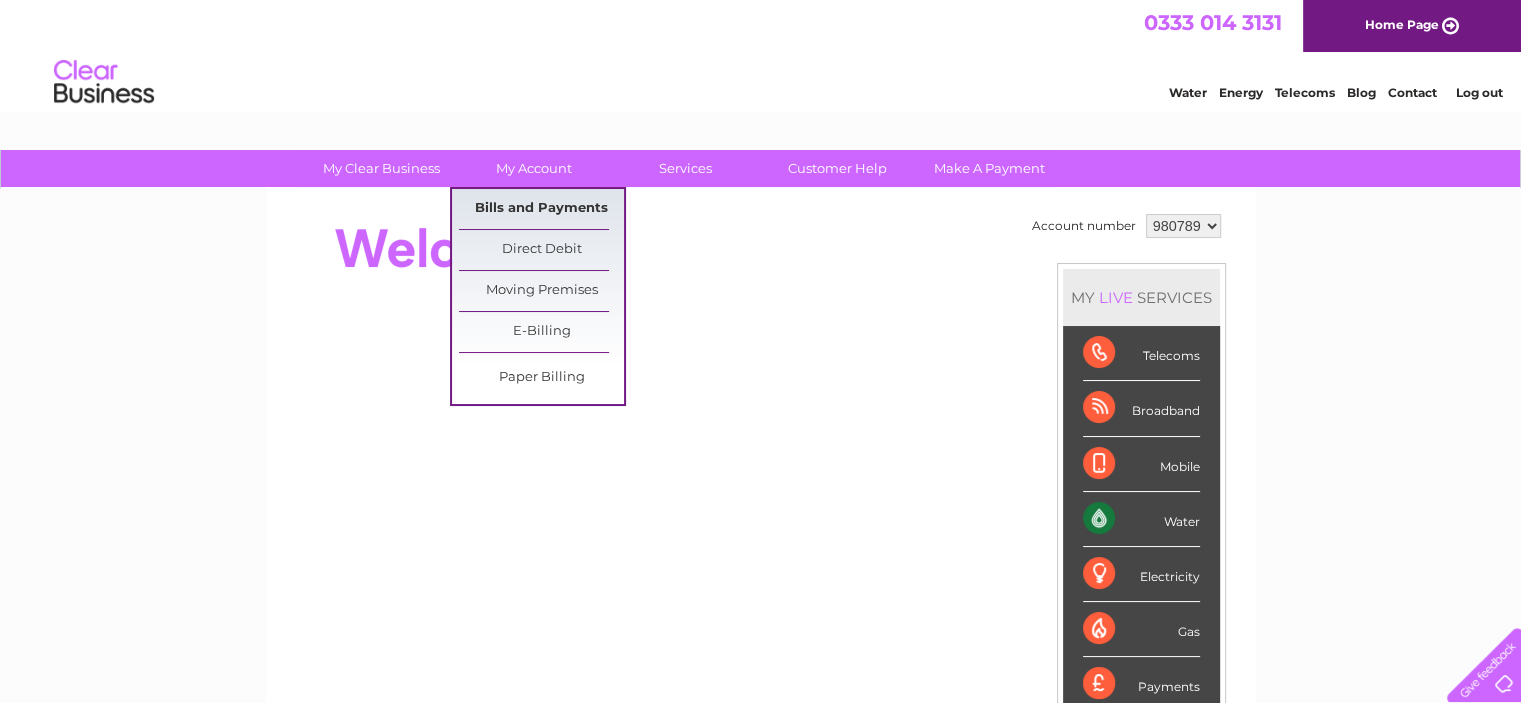 click on "Bills and Payments" at bounding box center [541, 209] 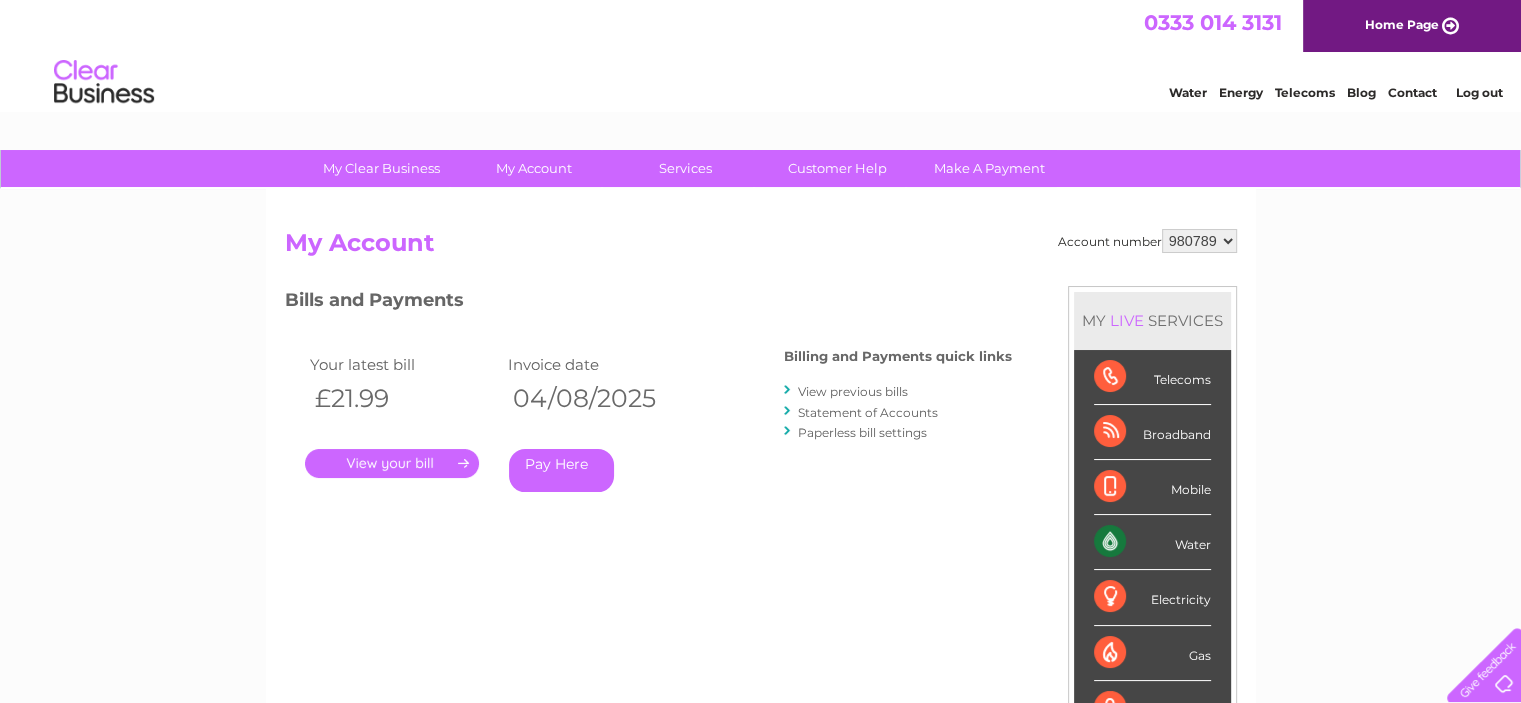 scroll, scrollTop: 0, scrollLeft: 0, axis: both 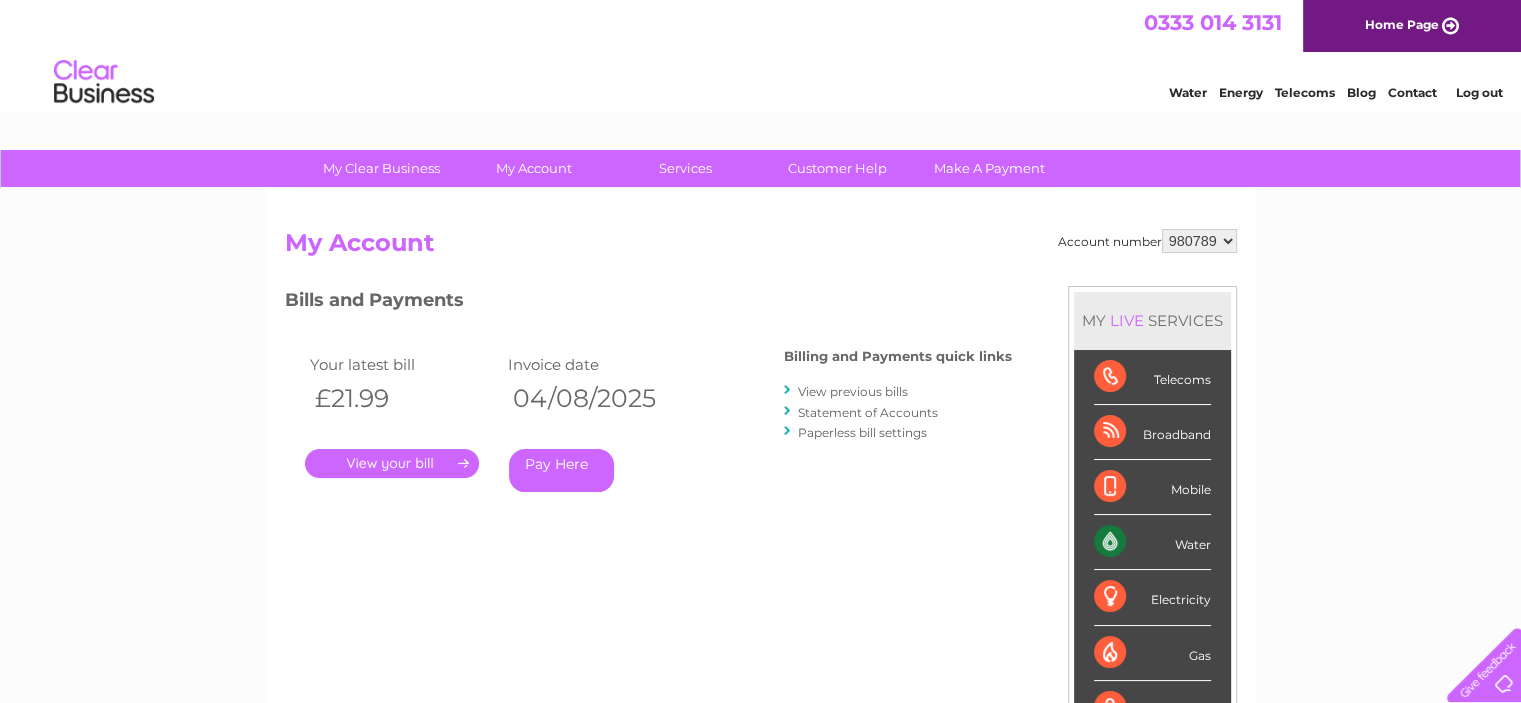 click on "." at bounding box center (392, 463) 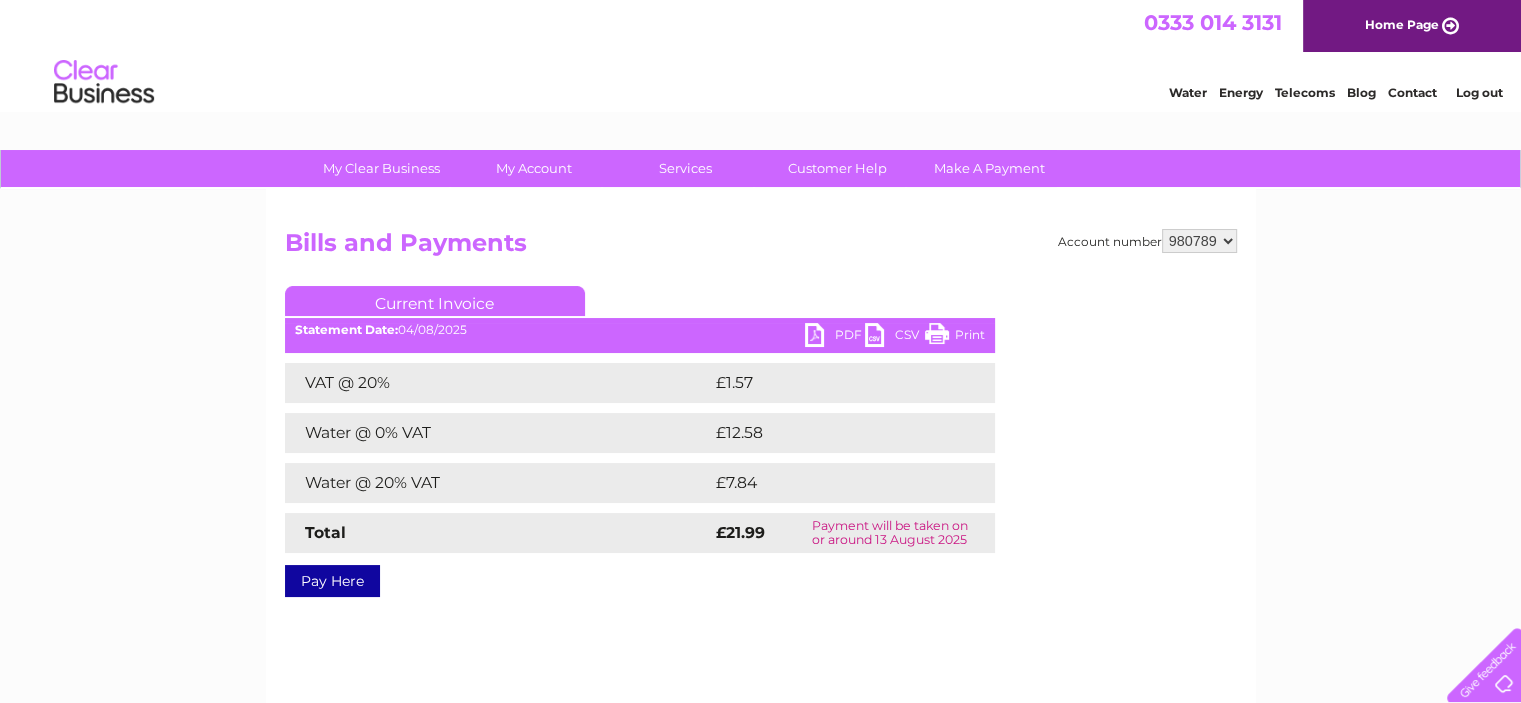 scroll, scrollTop: 0, scrollLeft: 0, axis: both 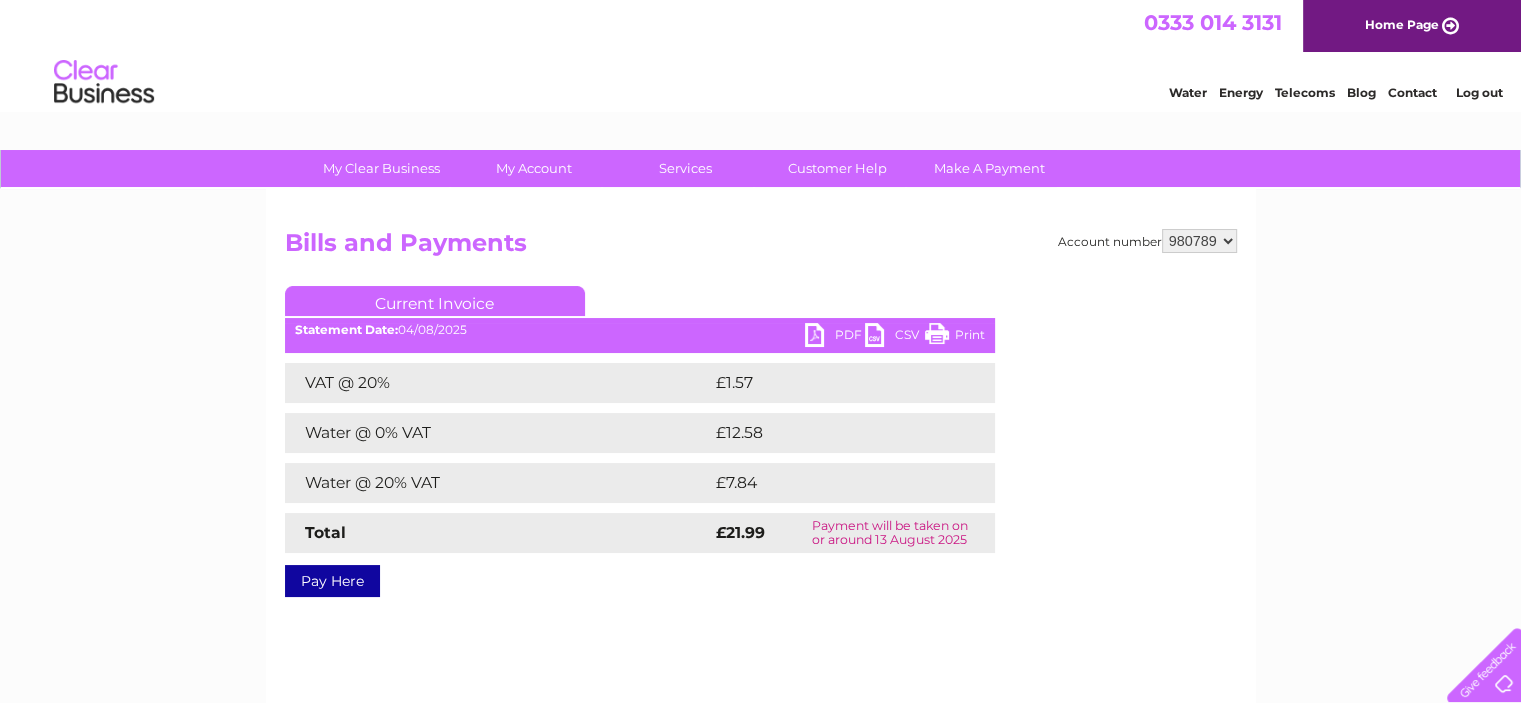click on "PDF" at bounding box center [835, 337] 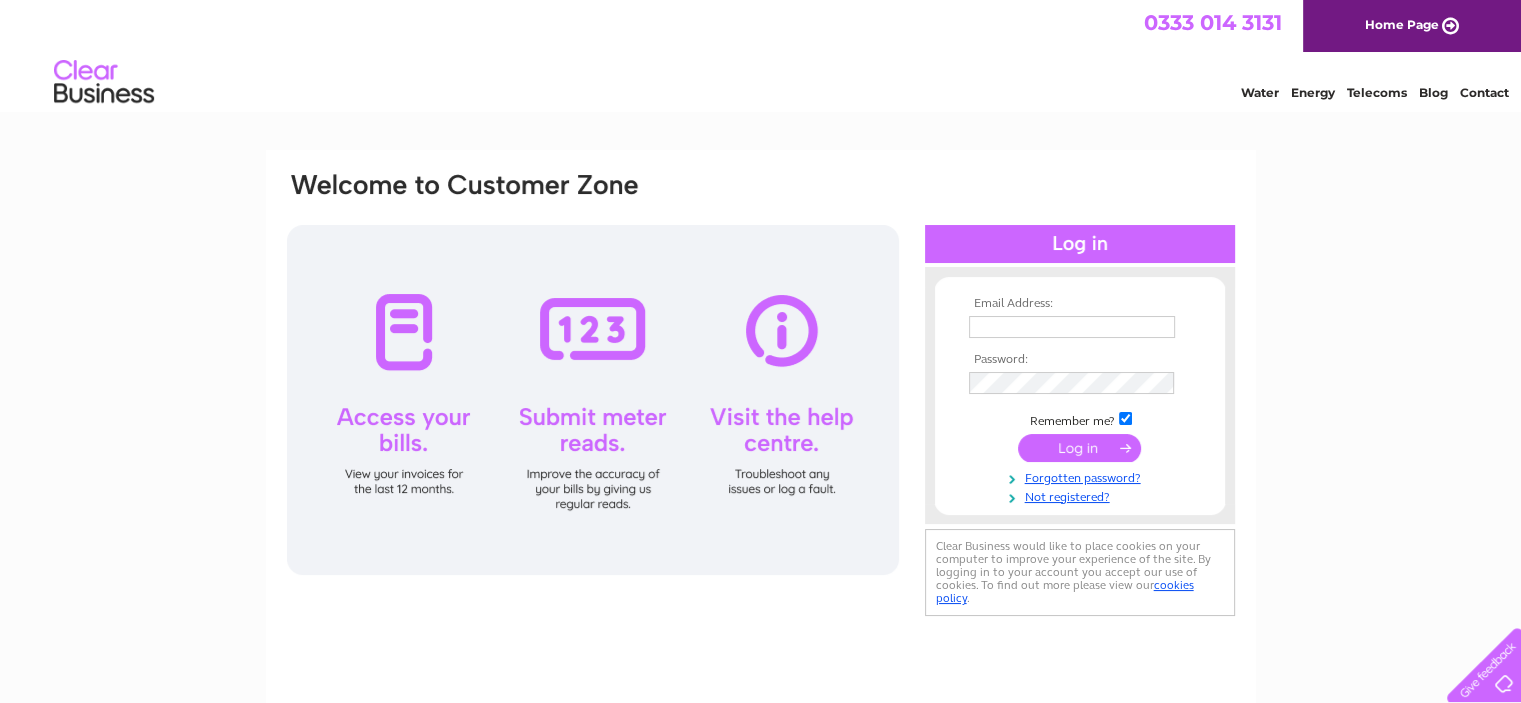 scroll, scrollTop: 0, scrollLeft: 0, axis: both 